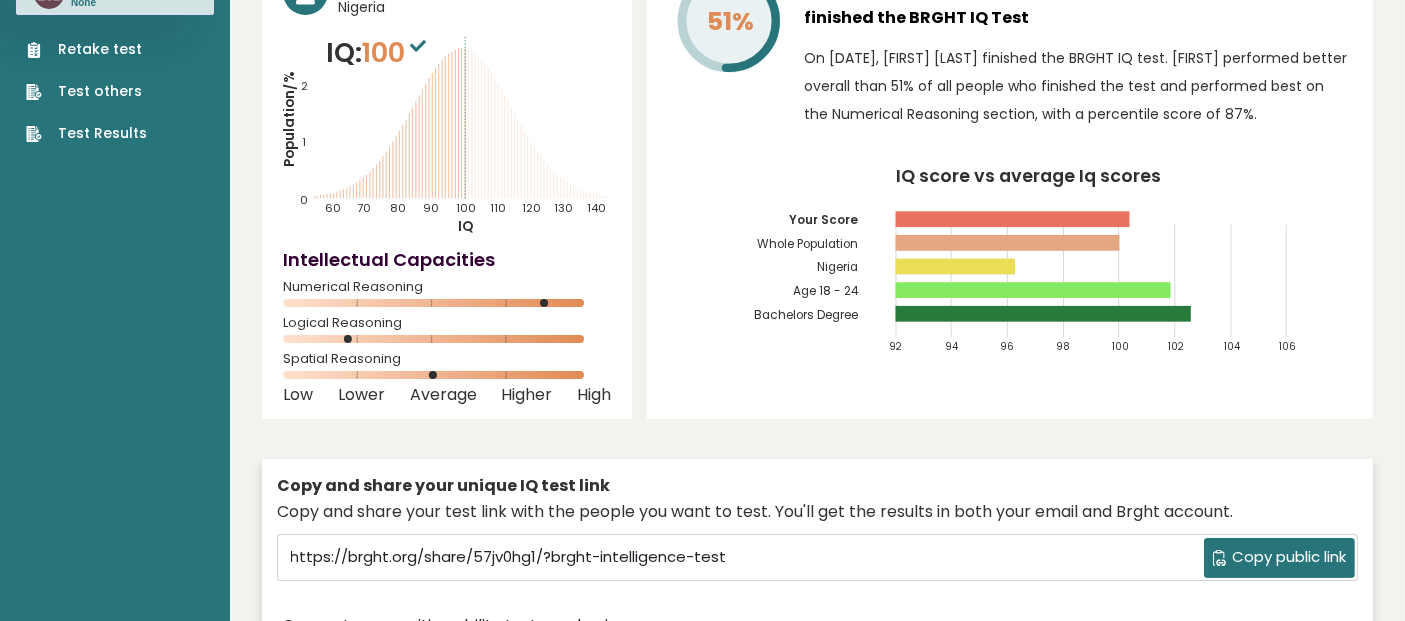 scroll, scrollTop: 0, scrollLeft: 0, axis: both 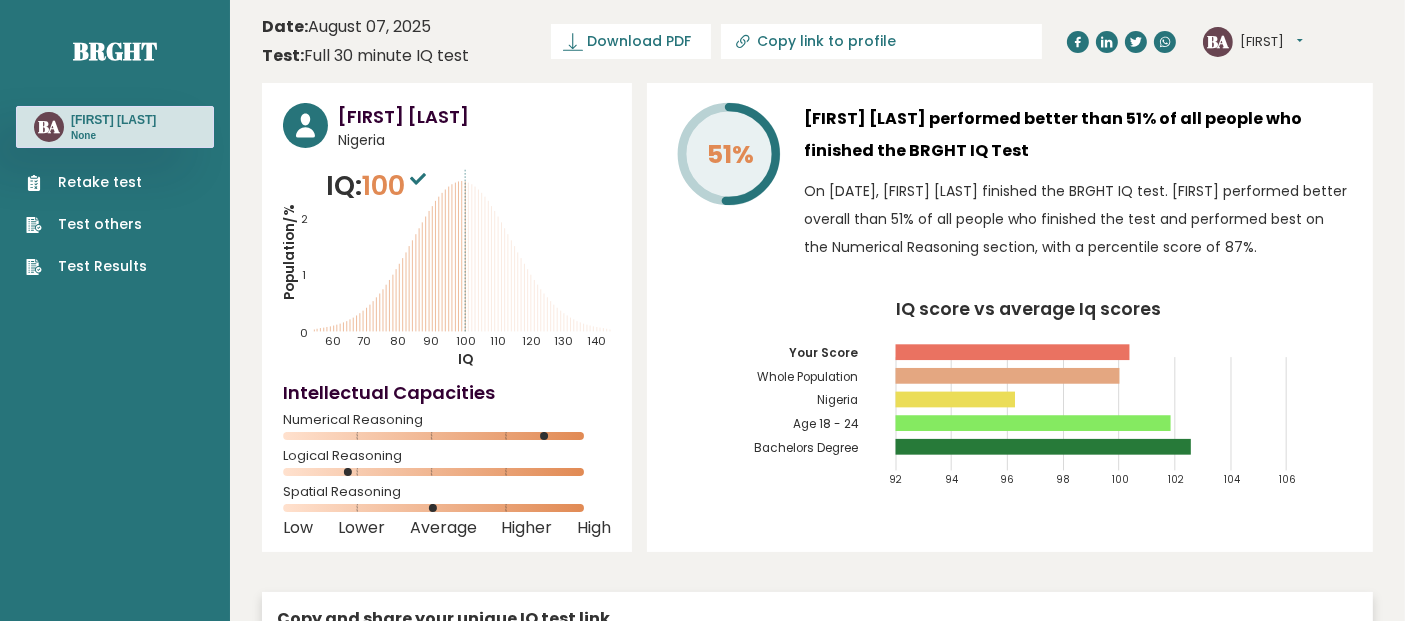 click on "Retake test" at bounding box center (86, 182) 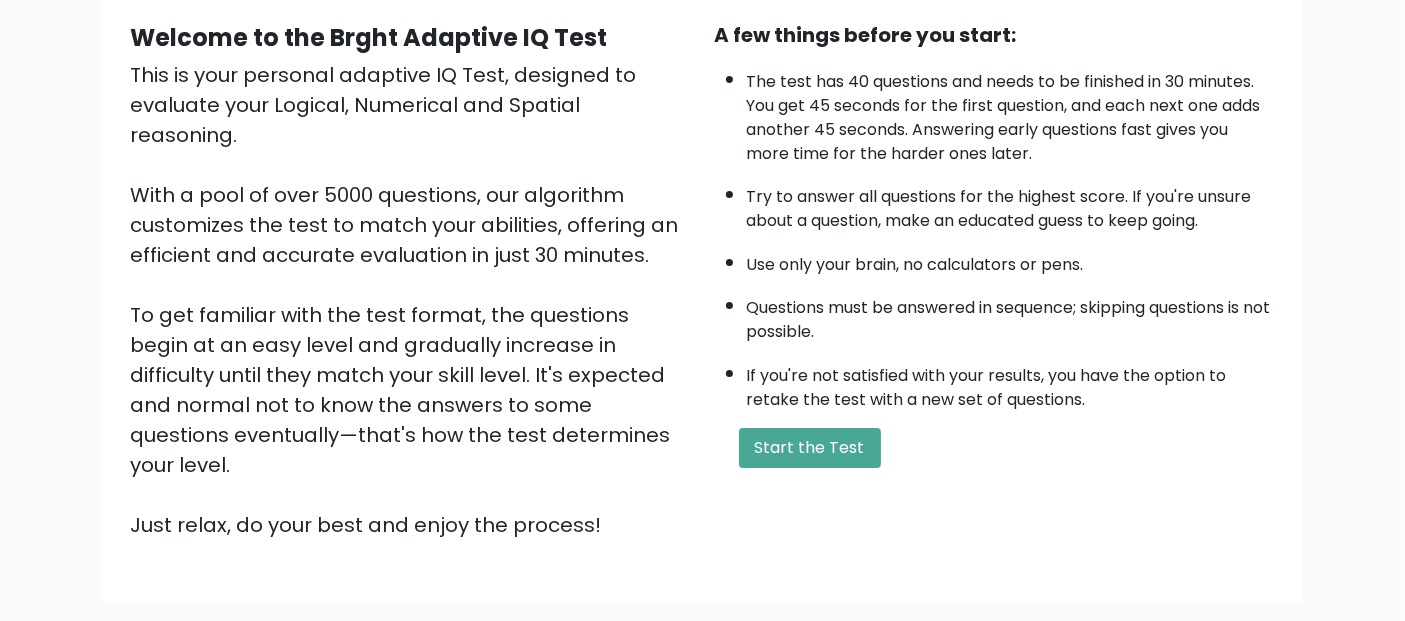 scroll, scrollTop: 190, scrollLeft: 0, axis: vertical 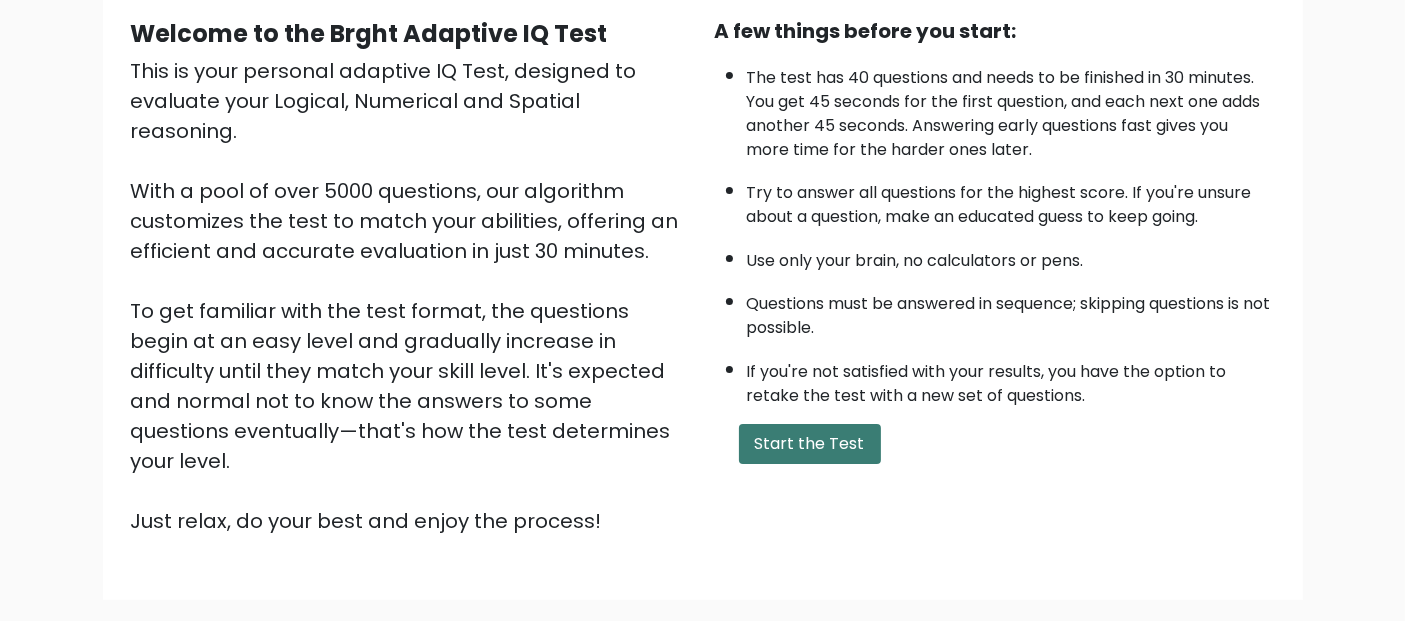 click on "Start the Test" at bounding box center (810, 444) 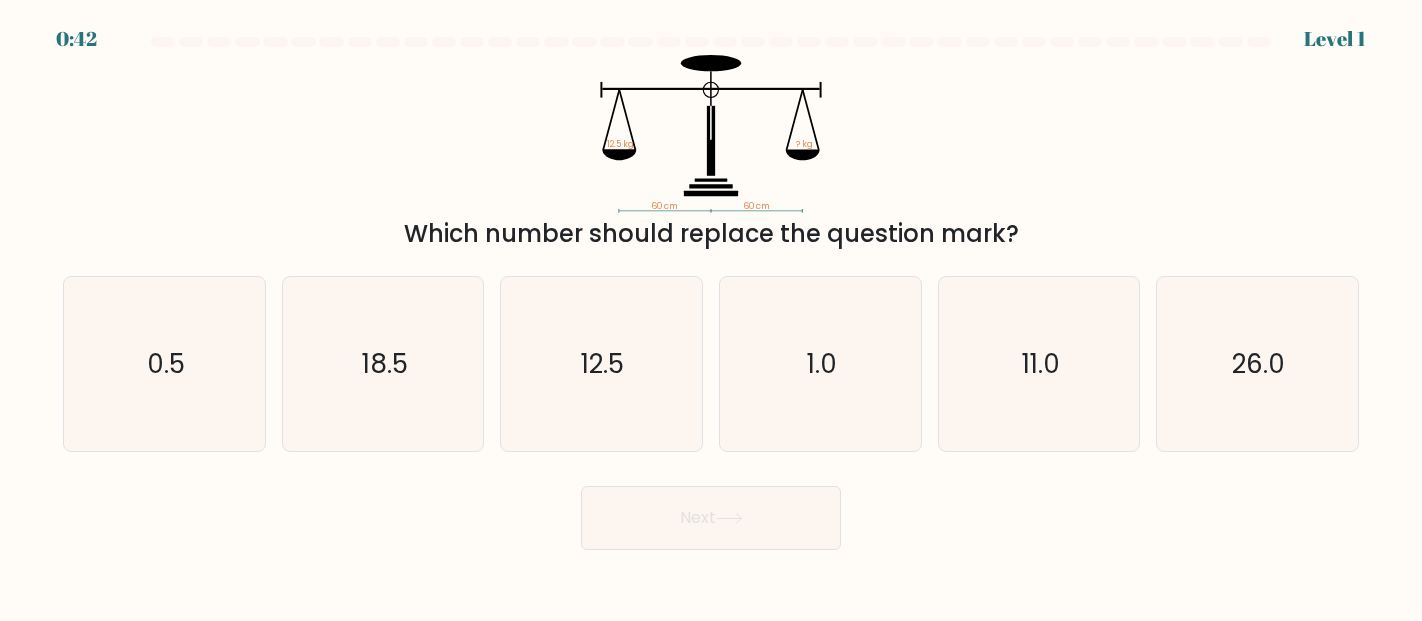 scroll, scrollTop: 0, scrollLeft: 0, axis: both 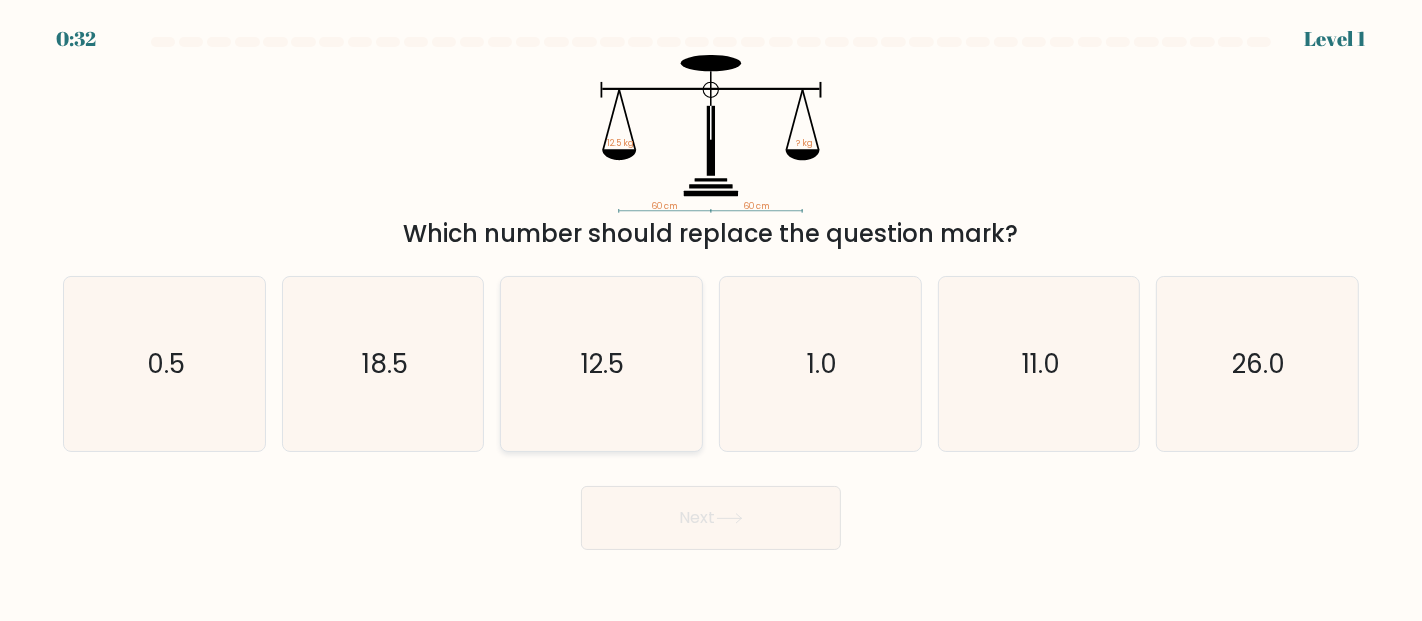 click on "12.5" 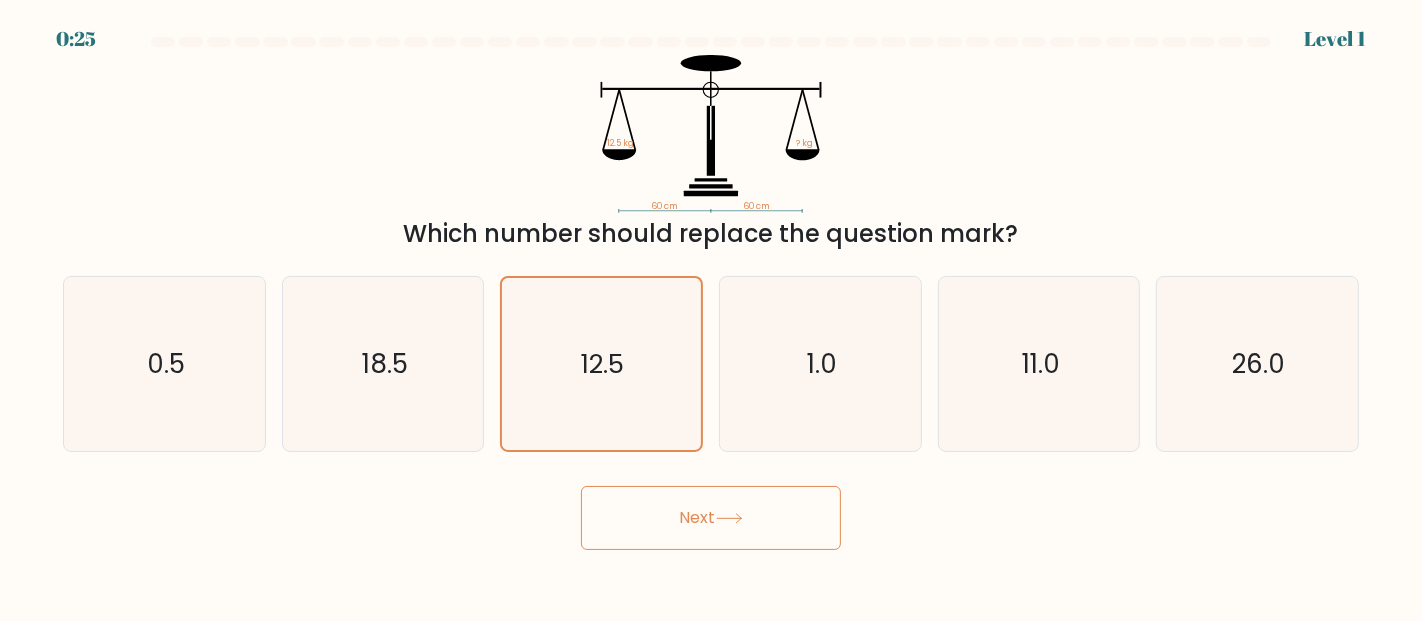 click 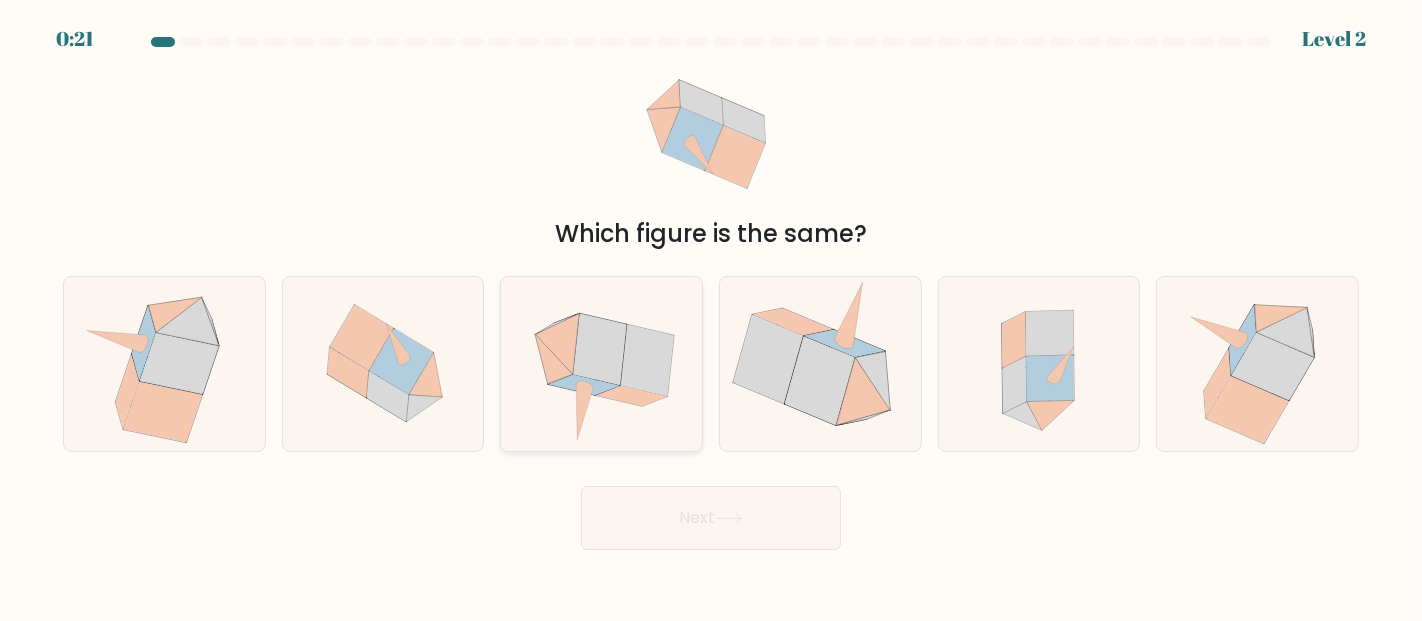 click 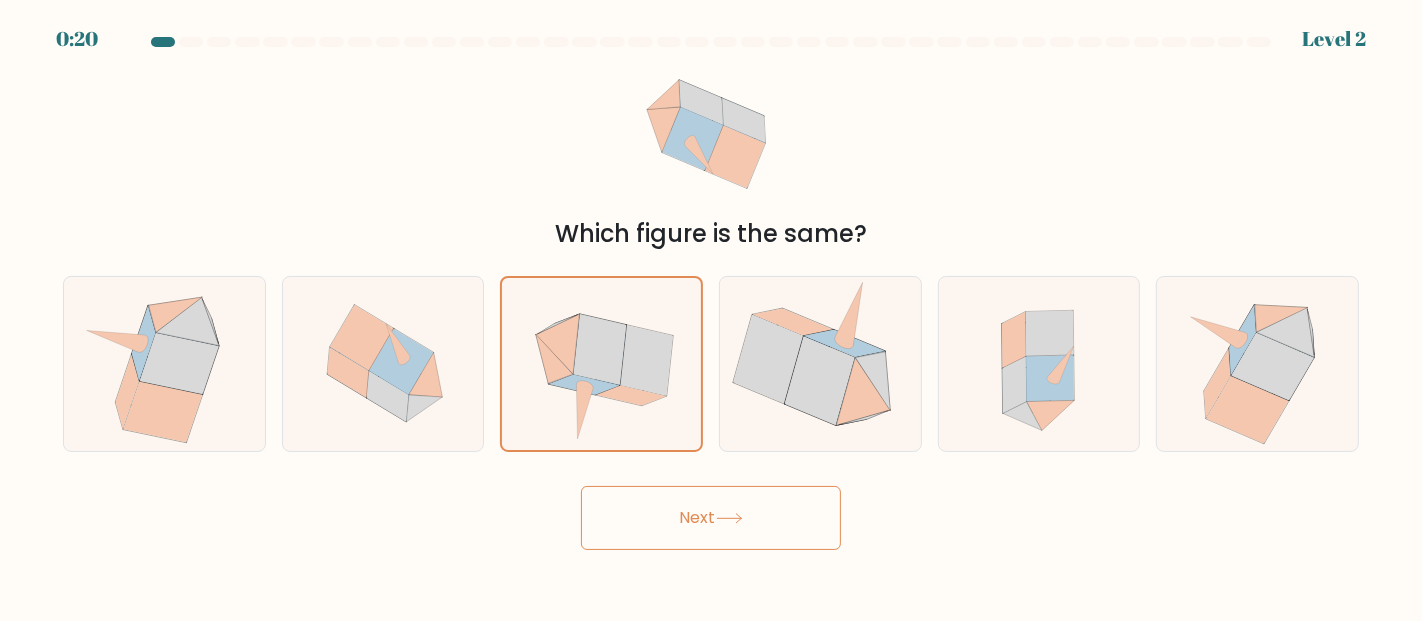 click on "Next" at bounding box center (711, 518) 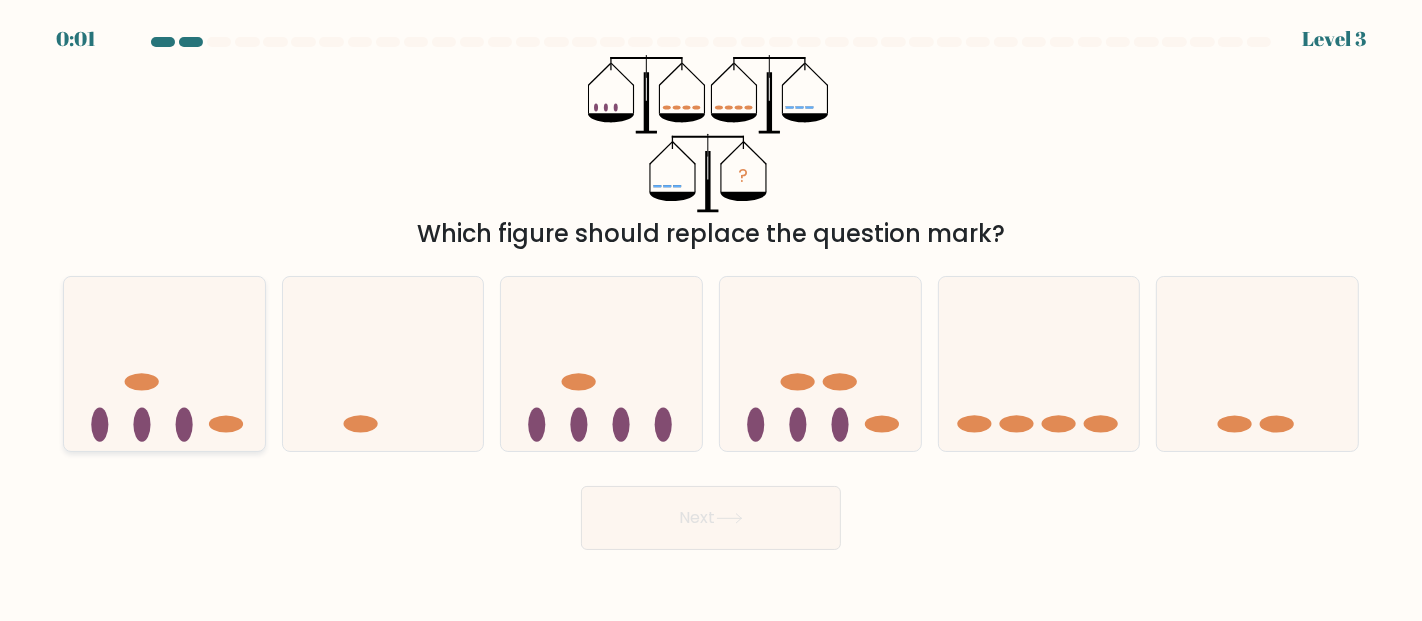 click 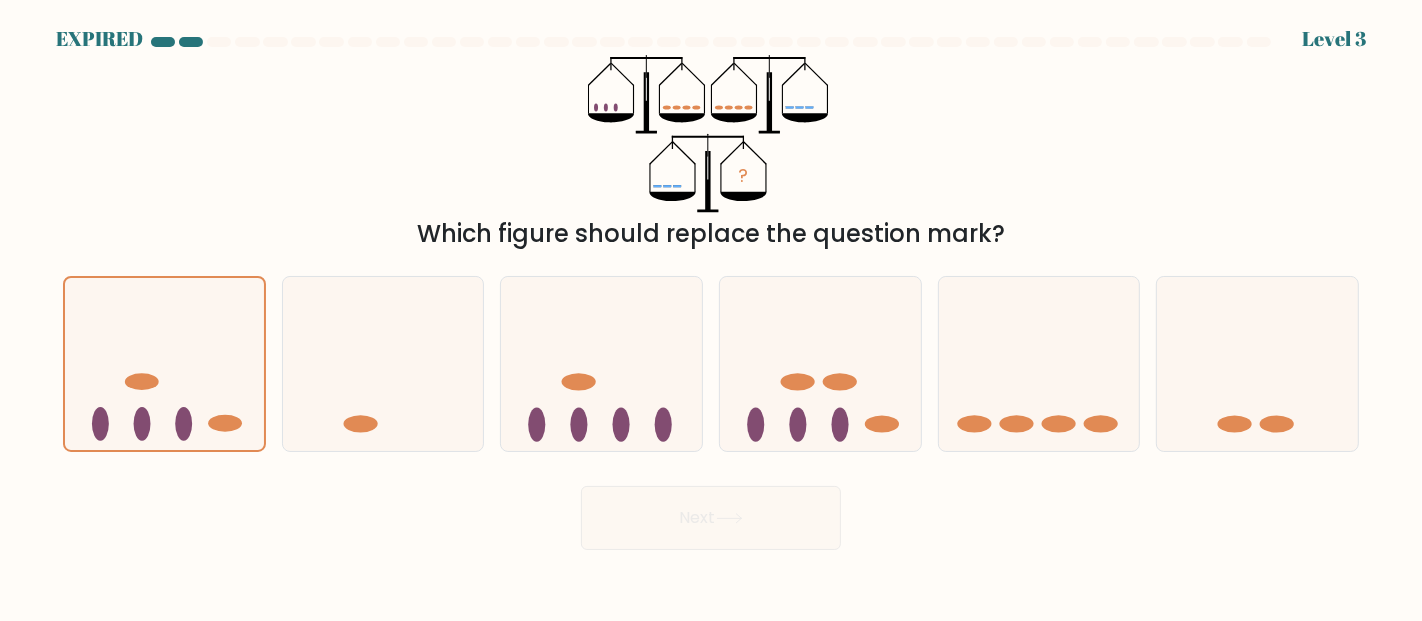 click on "Next" at bounding box center [711, 513] 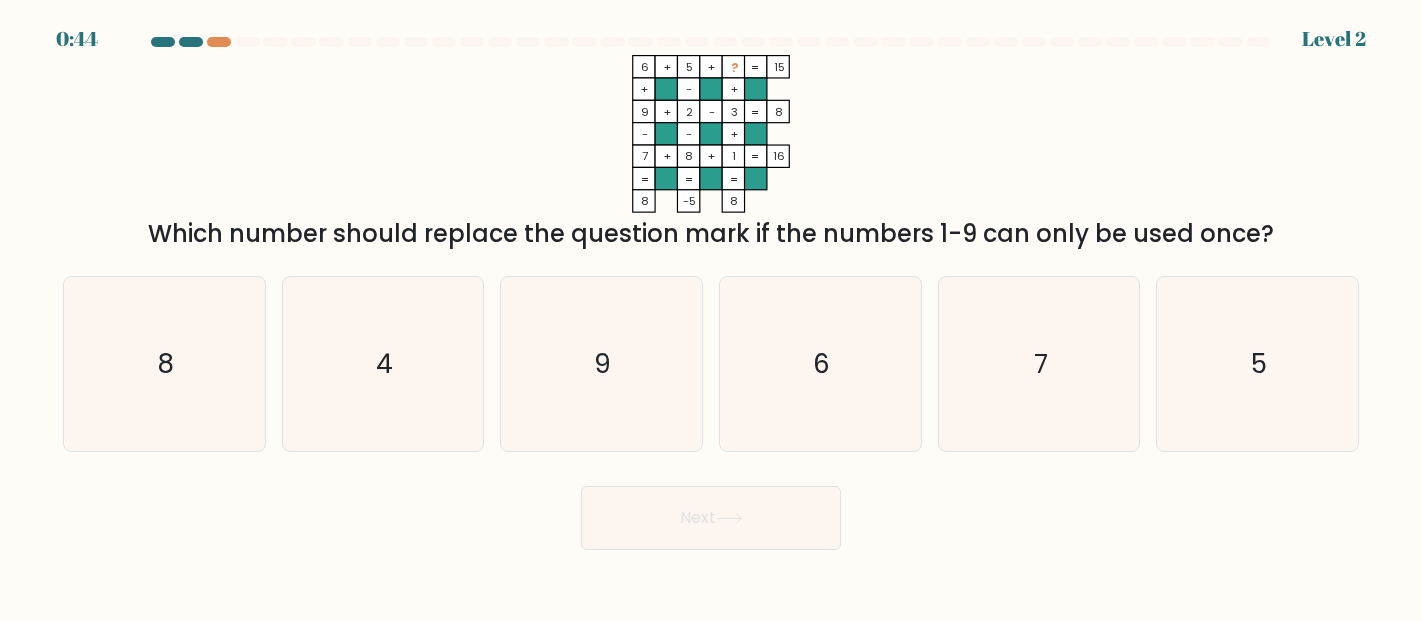 scroll, scrollTop: 0, scrollLeft: 0, axis: both 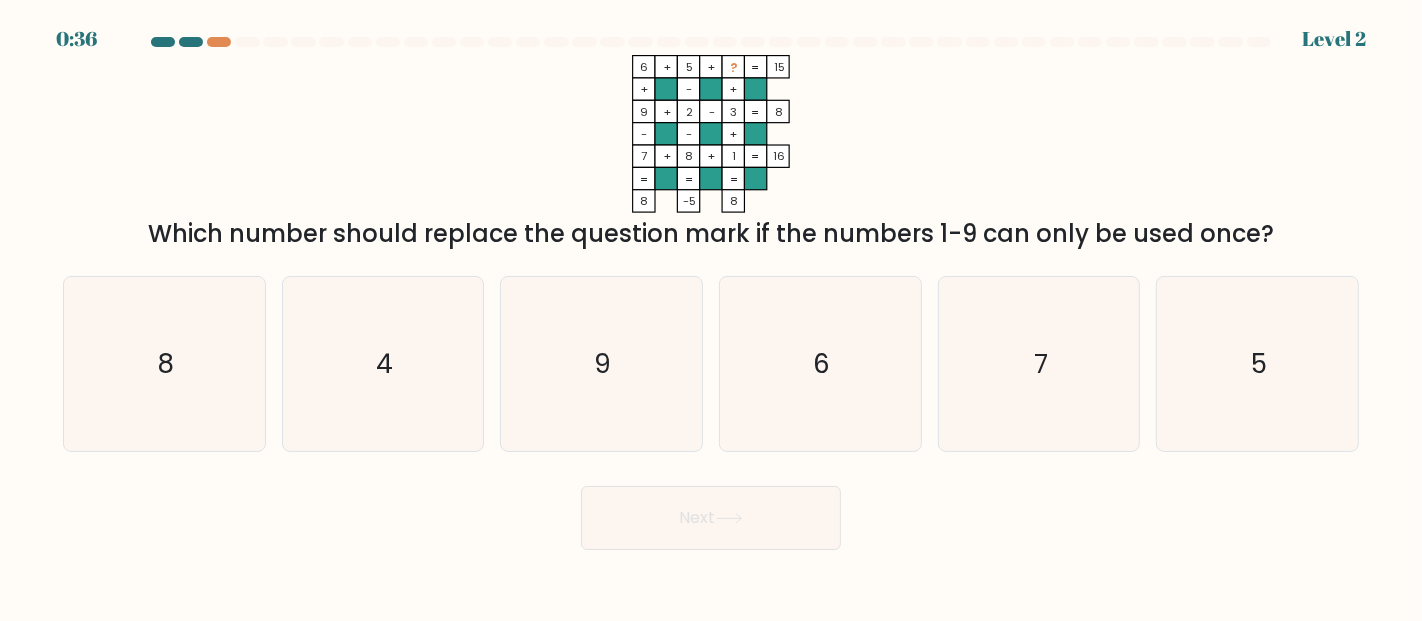 drag, startPoint x: 636, startPoint y: 66, endPoint x: 774, endPoint y: 212, distance: 200.89798 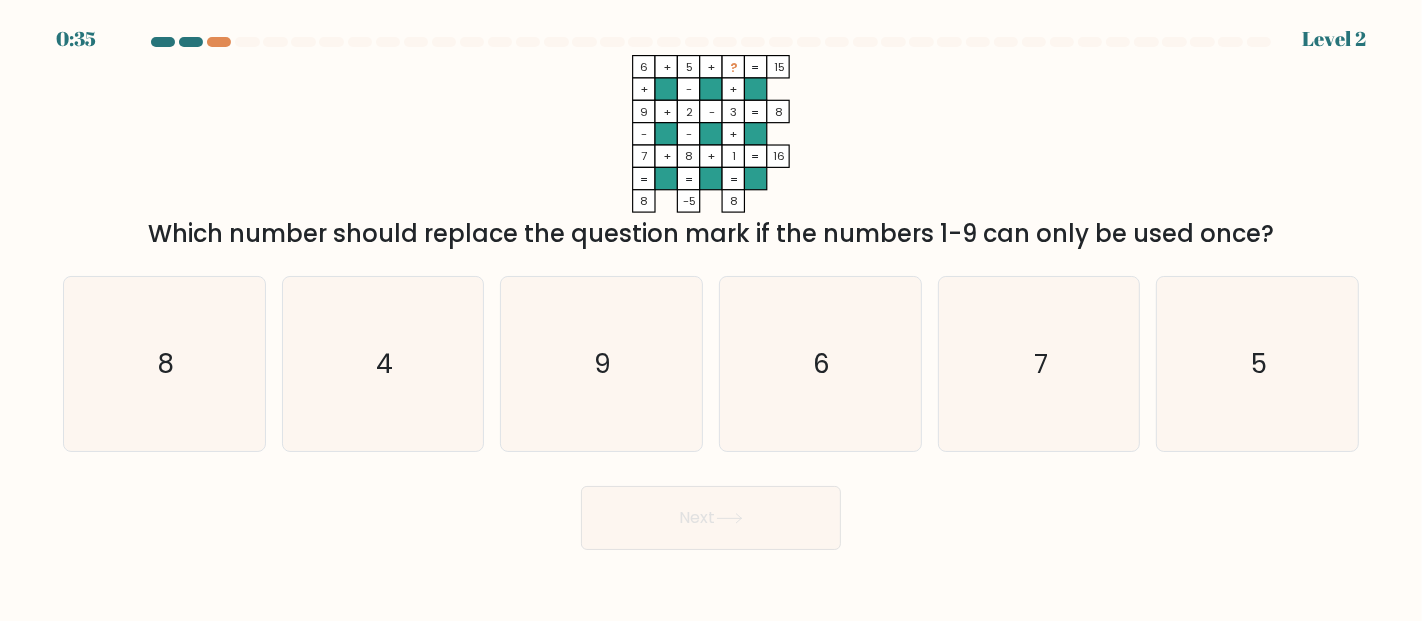 copy on "6    +    5    +    ?    15    +    -    +    9    +    2    -    3    8    -    -    +    7    +    8    +    1    =   16    =   =   =   =   8    -5    8" 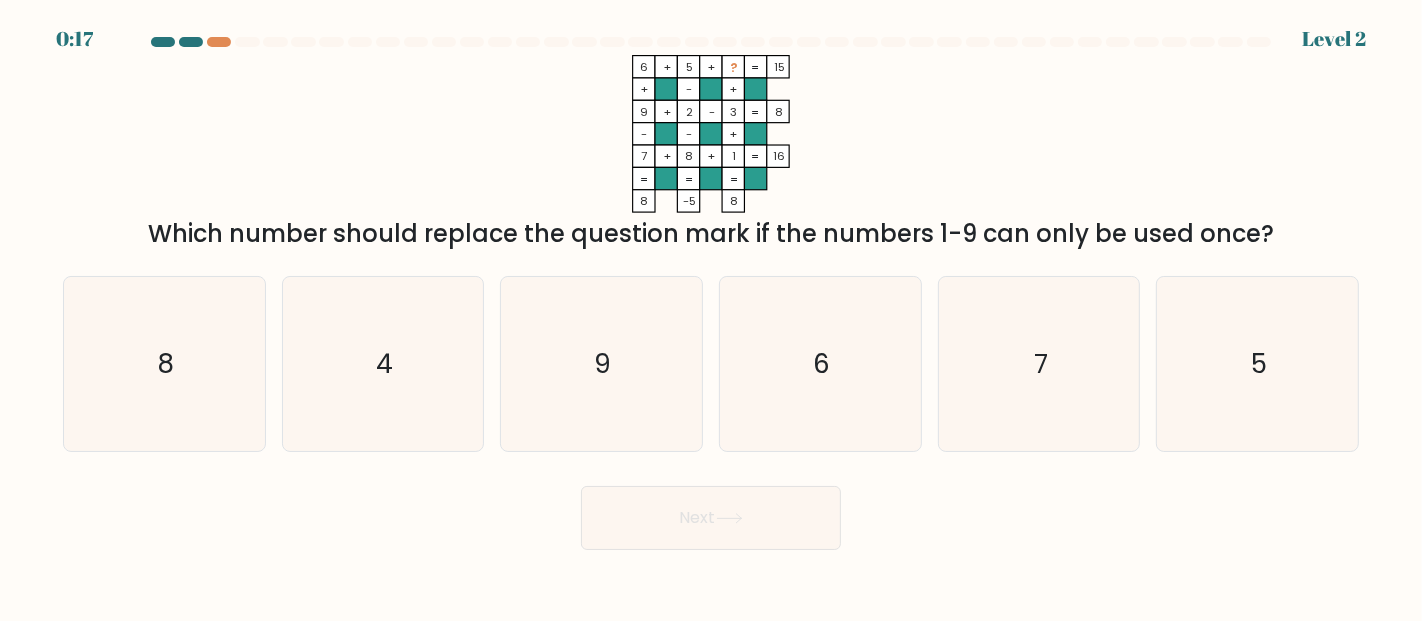 click on "6    +    5    +    ?    15    +    -    +    9    +    2    -    3    8    -    -    +    7    +    8    +    1    =   16    =   =   =   =   8    -5    8    =" 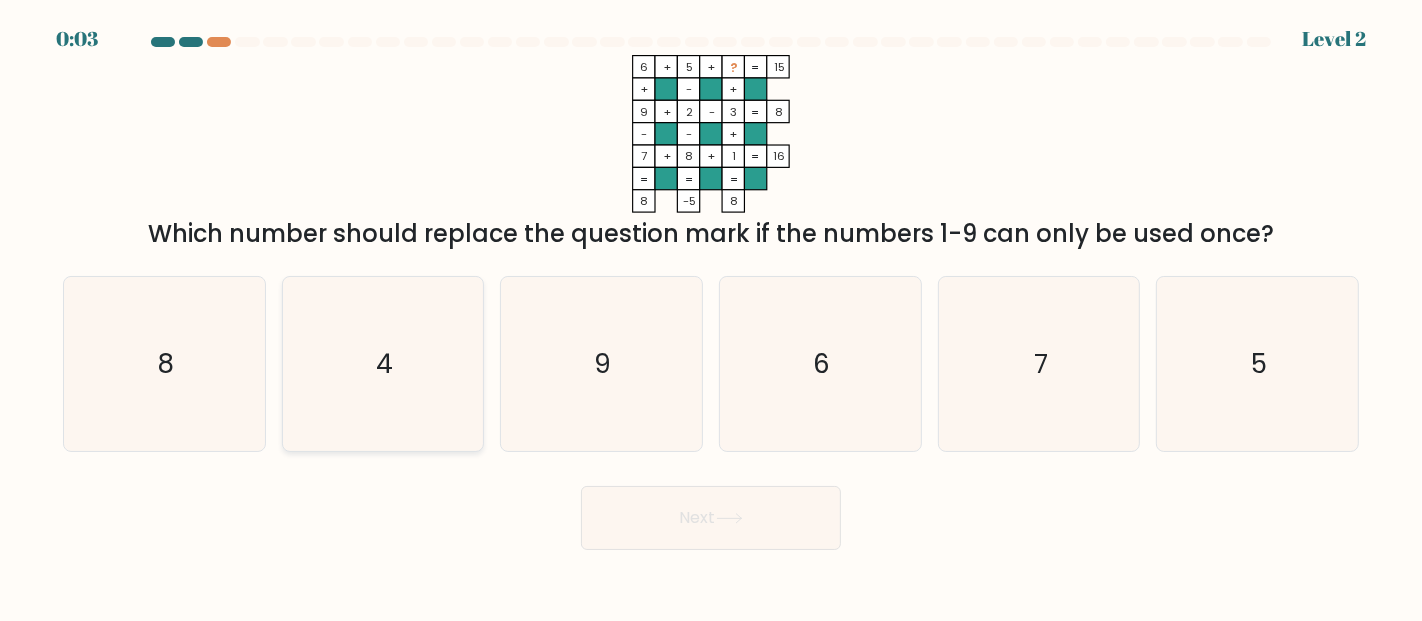 click on "4" 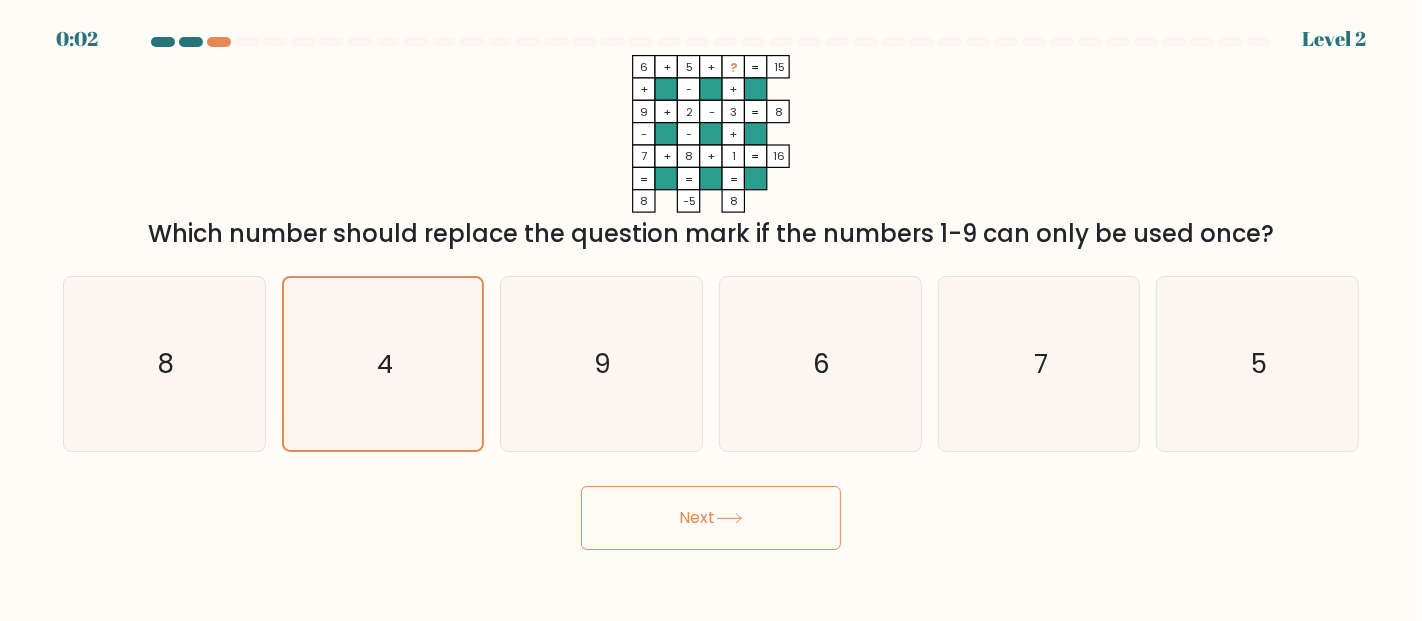 click on "Next" at bounding box center (711, 518) 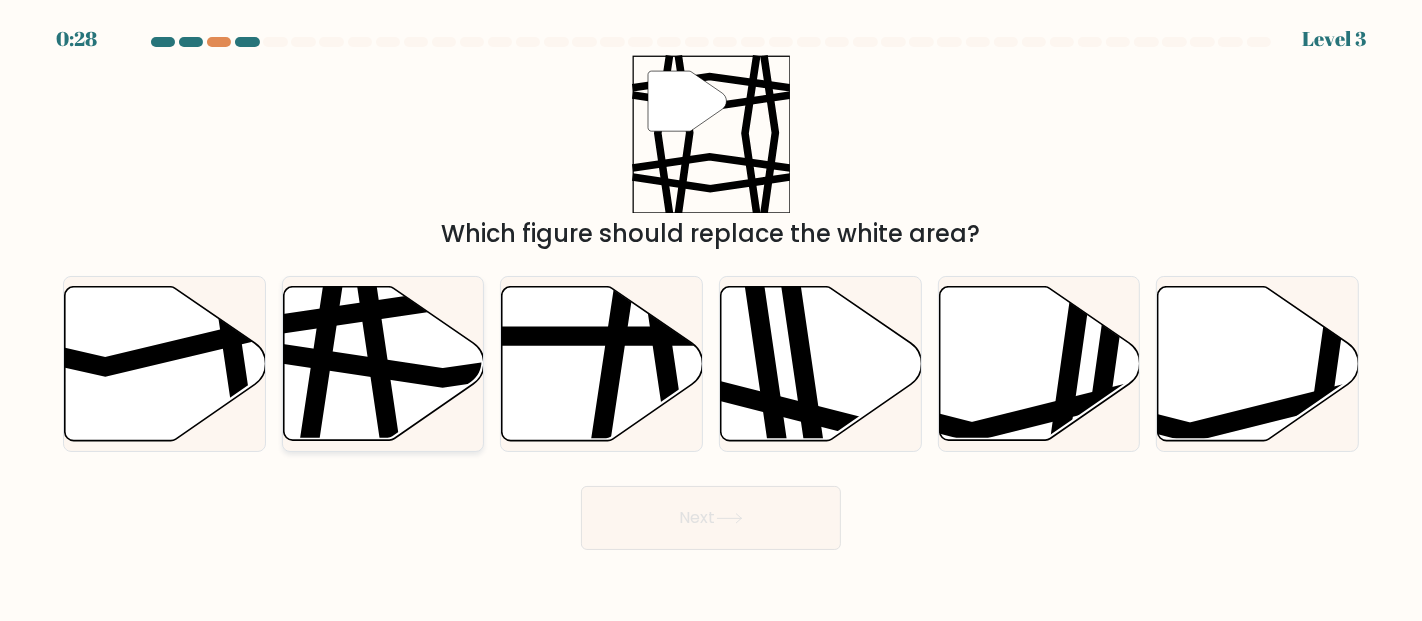 click 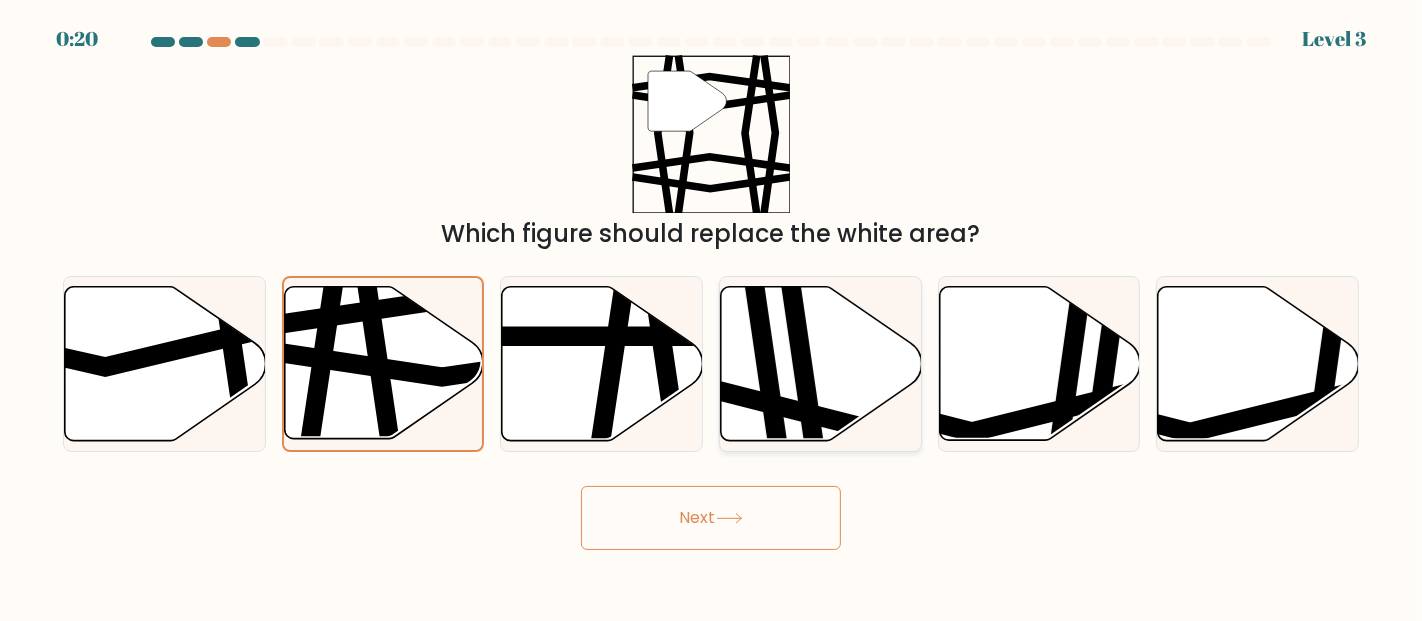 click 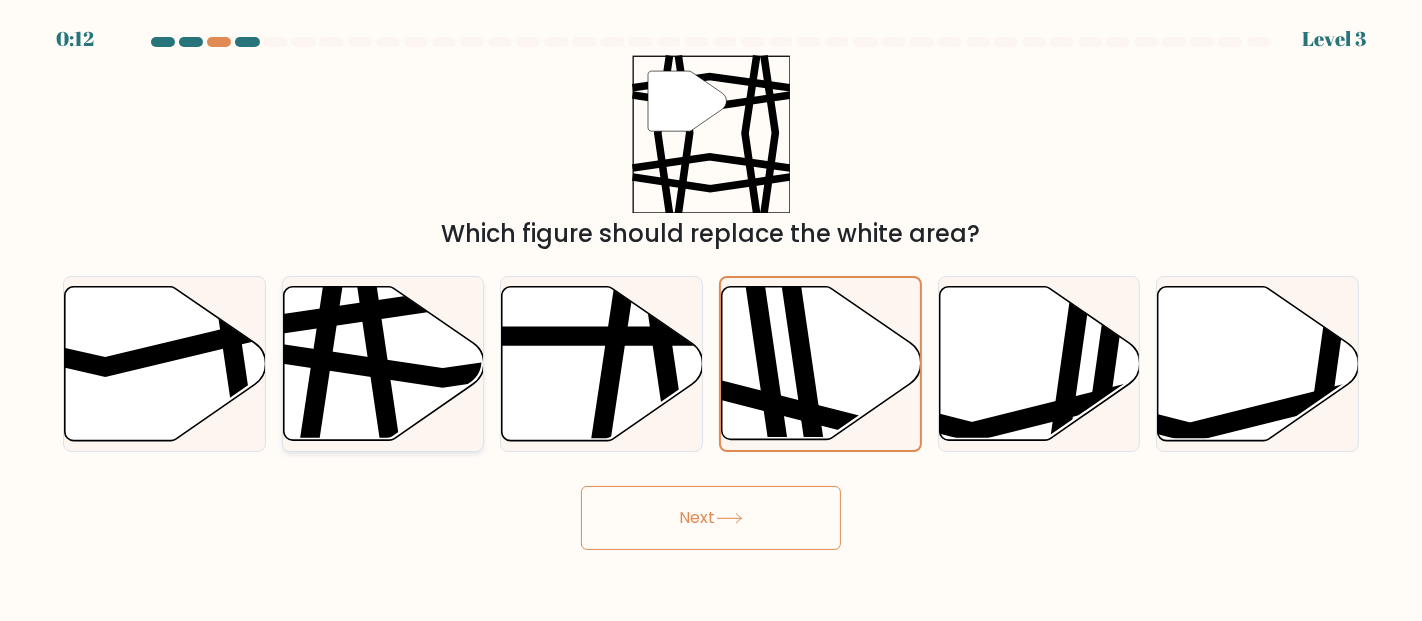 click 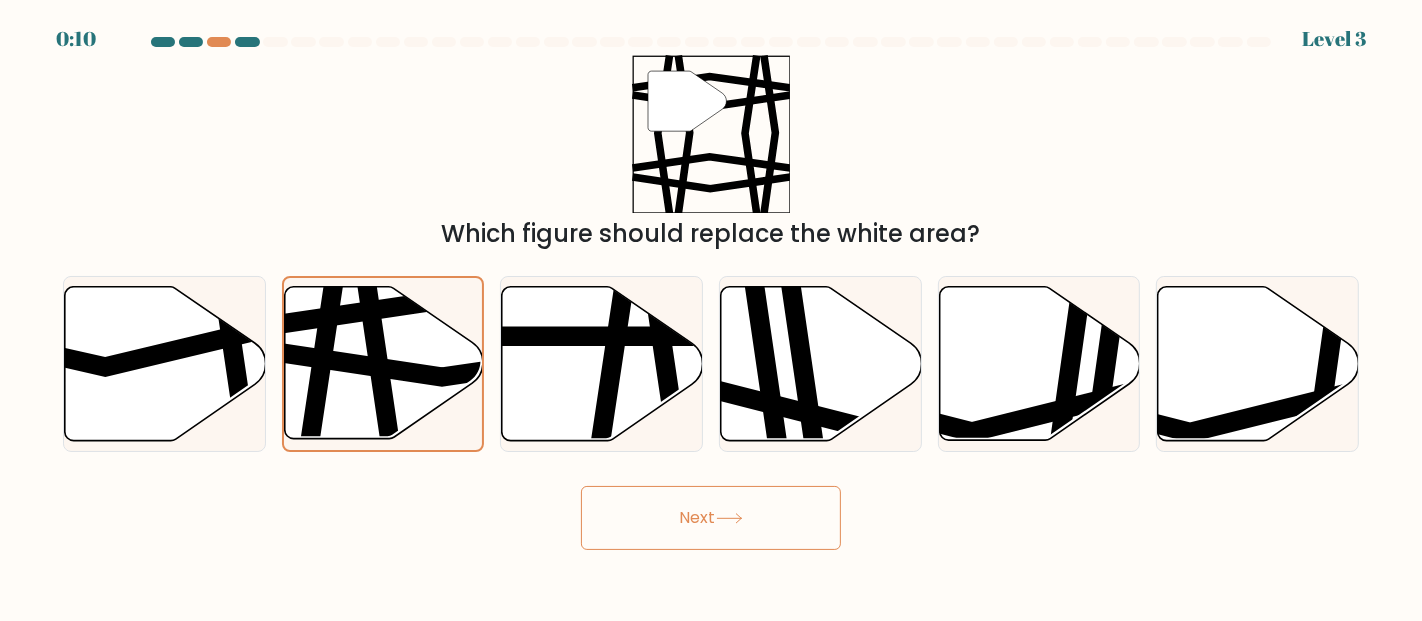 click on "Next" at bounding box center (711, 518) 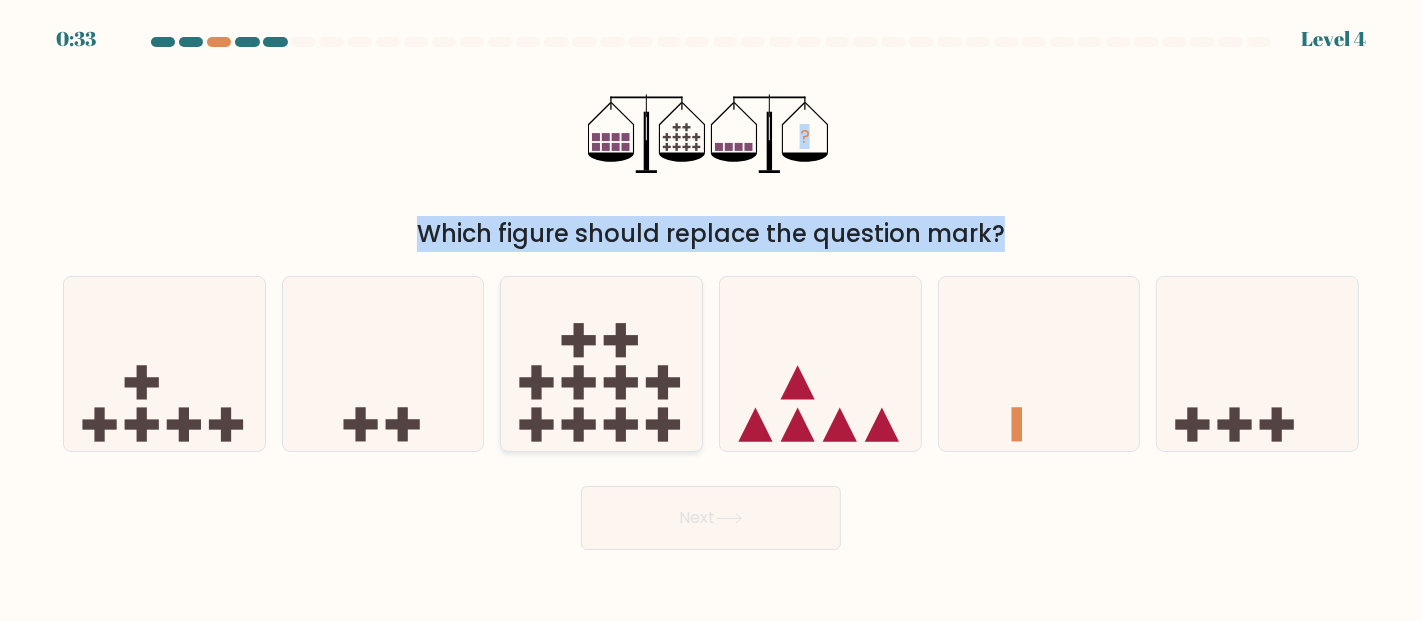 drag, startPoint x: 719, startPoint y: 147, endPoint x: 544, endPoint y: 332, distance: 254.65663 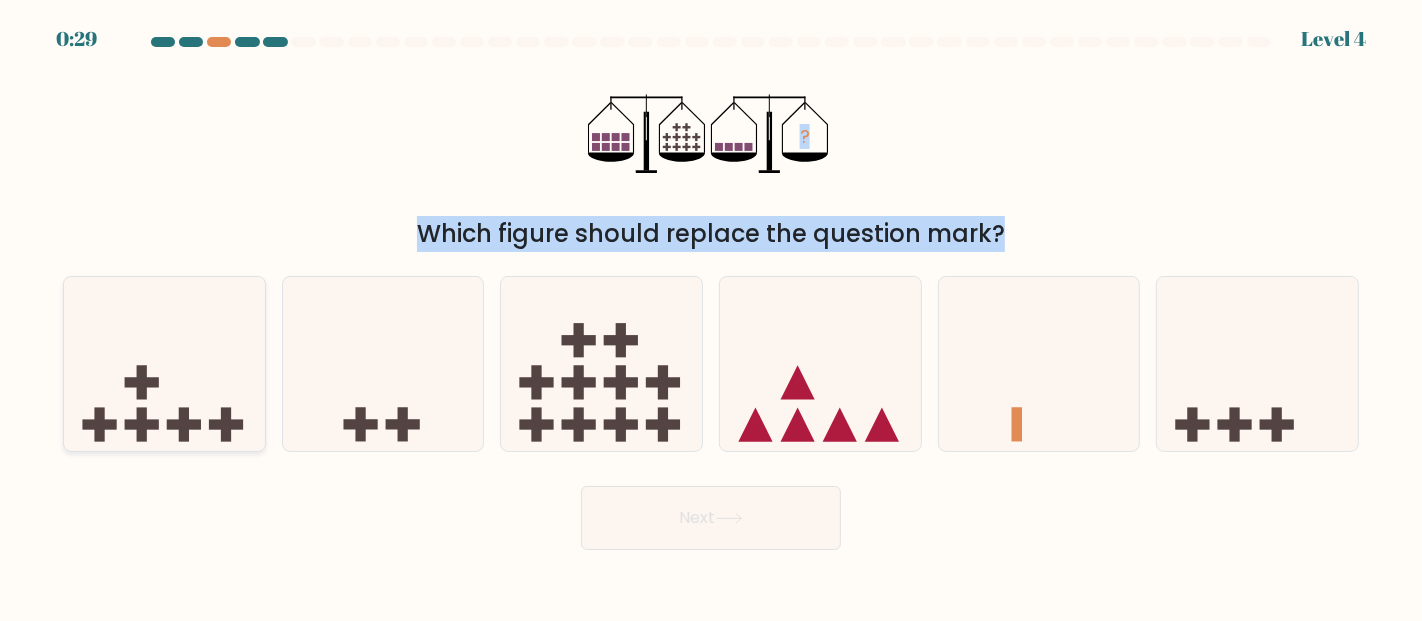 click 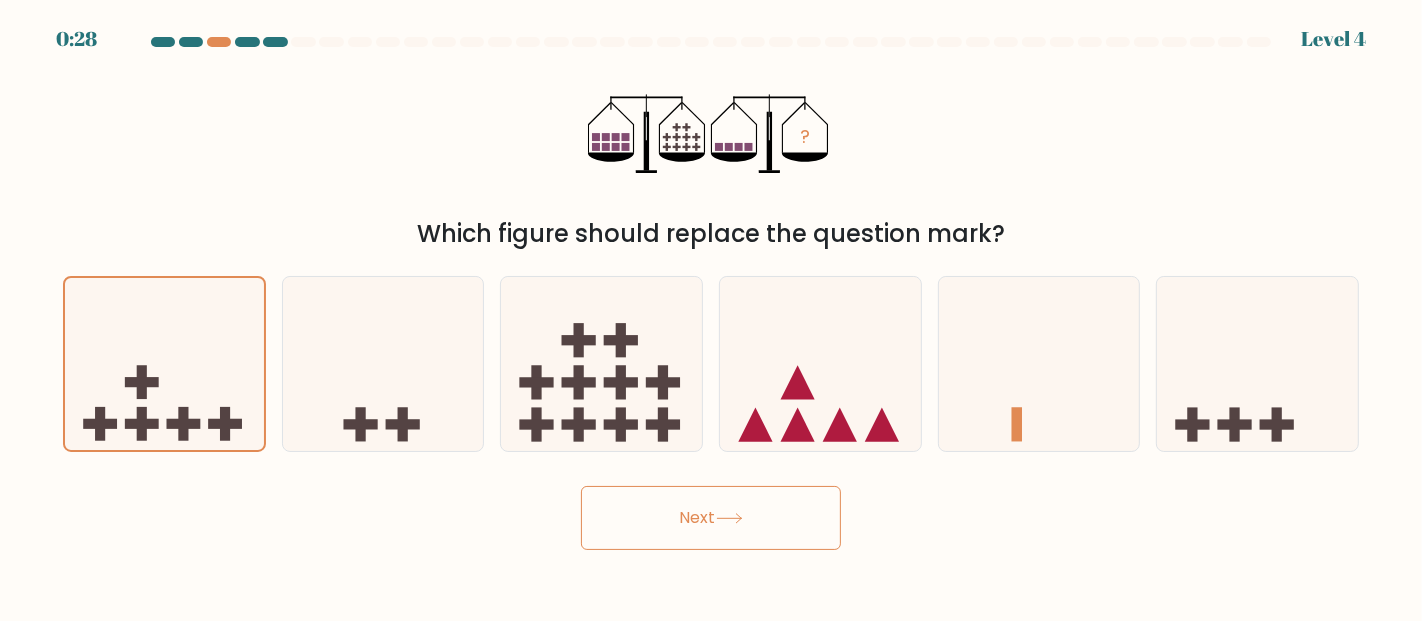 click 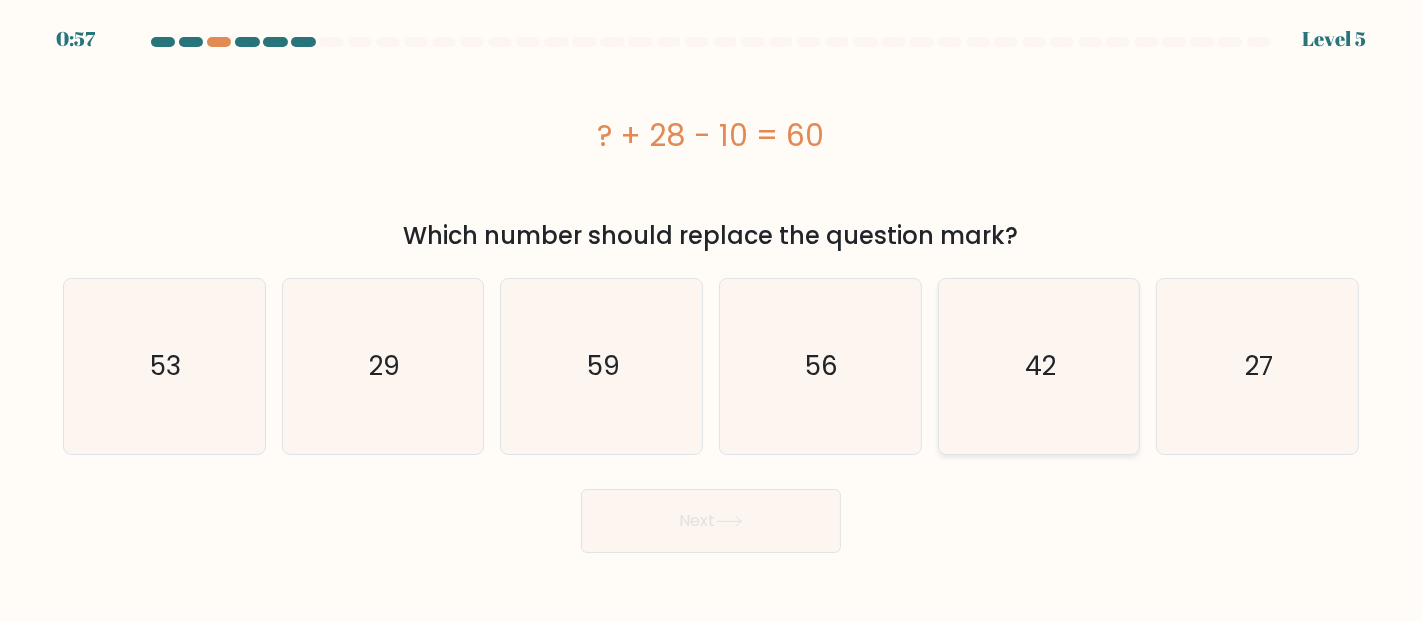 click on "42" 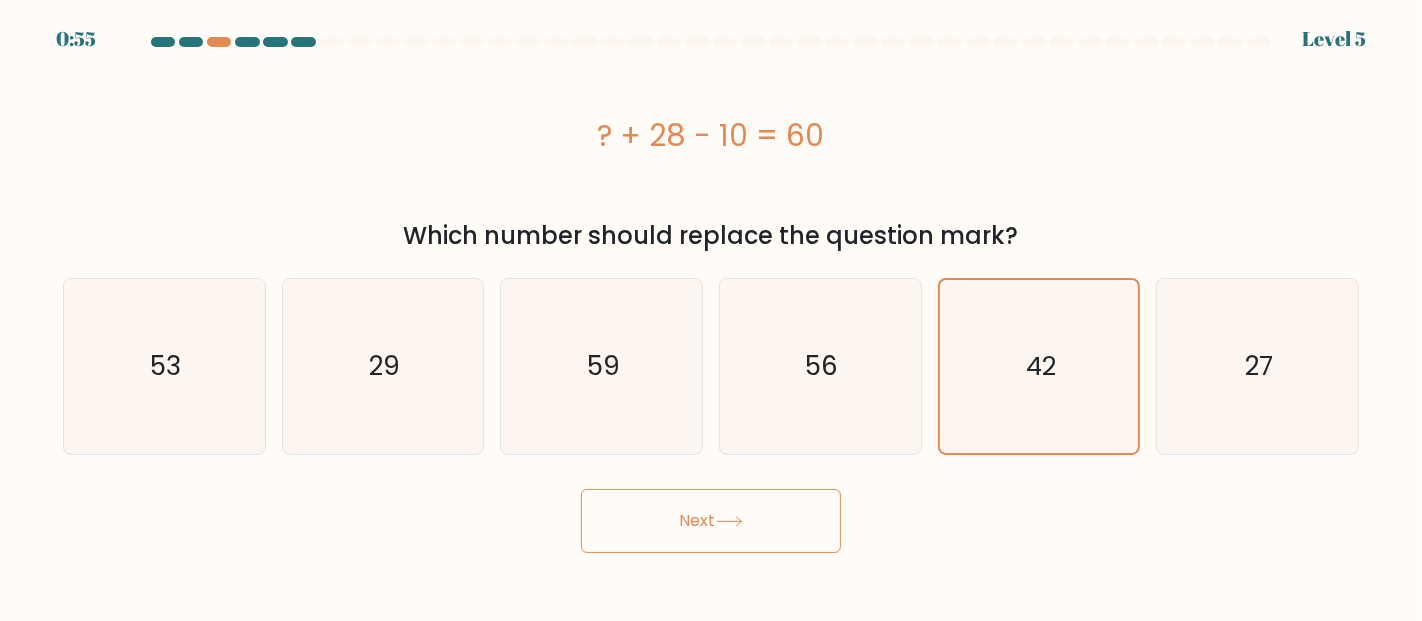 click on "Next" at bounding box center (711, 521) 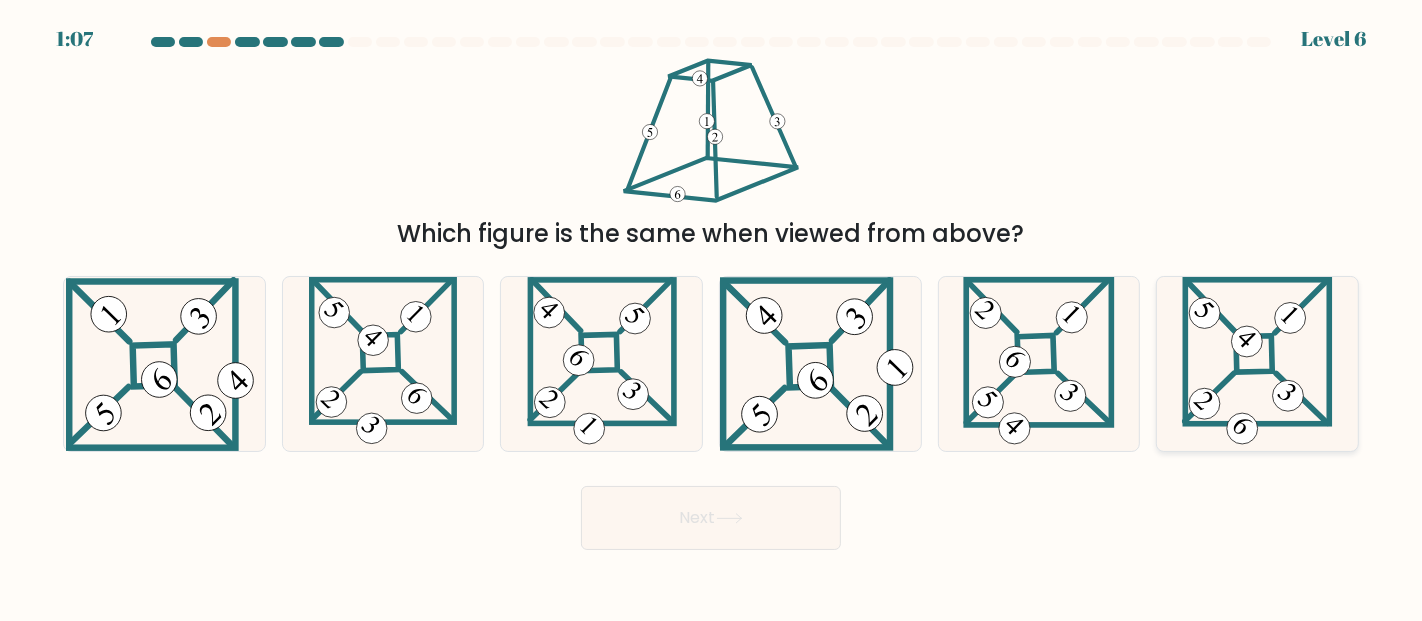click 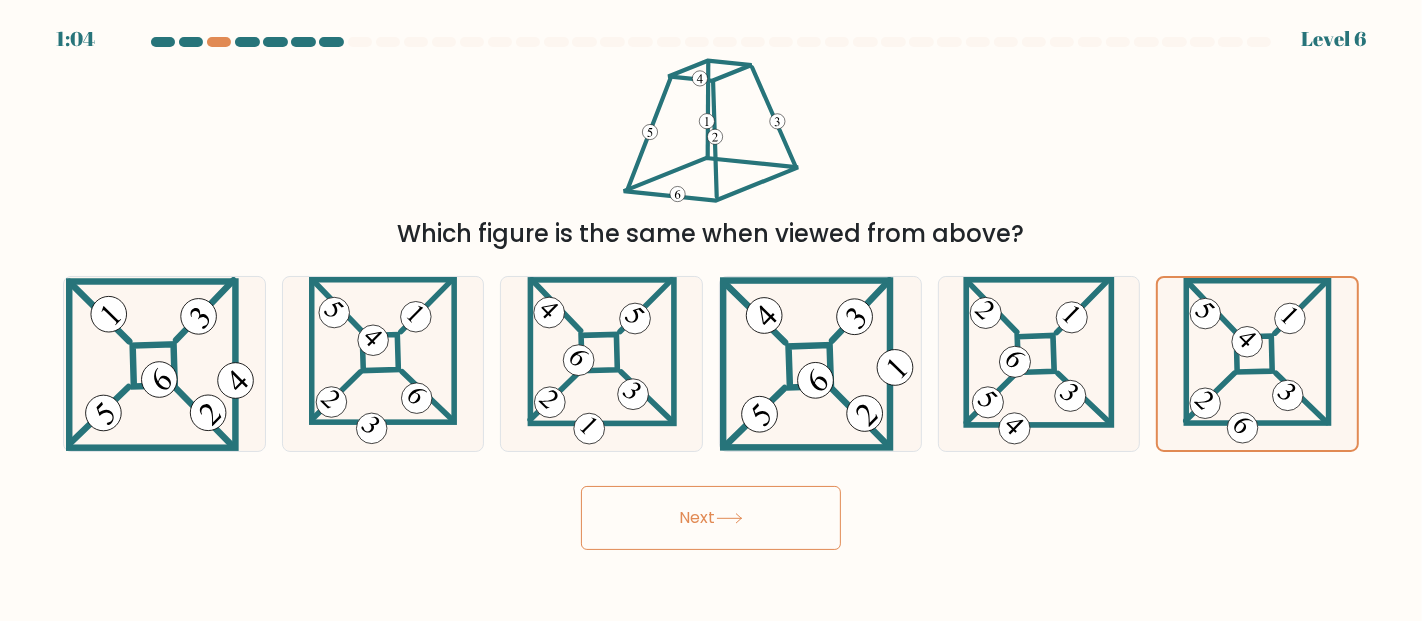 click 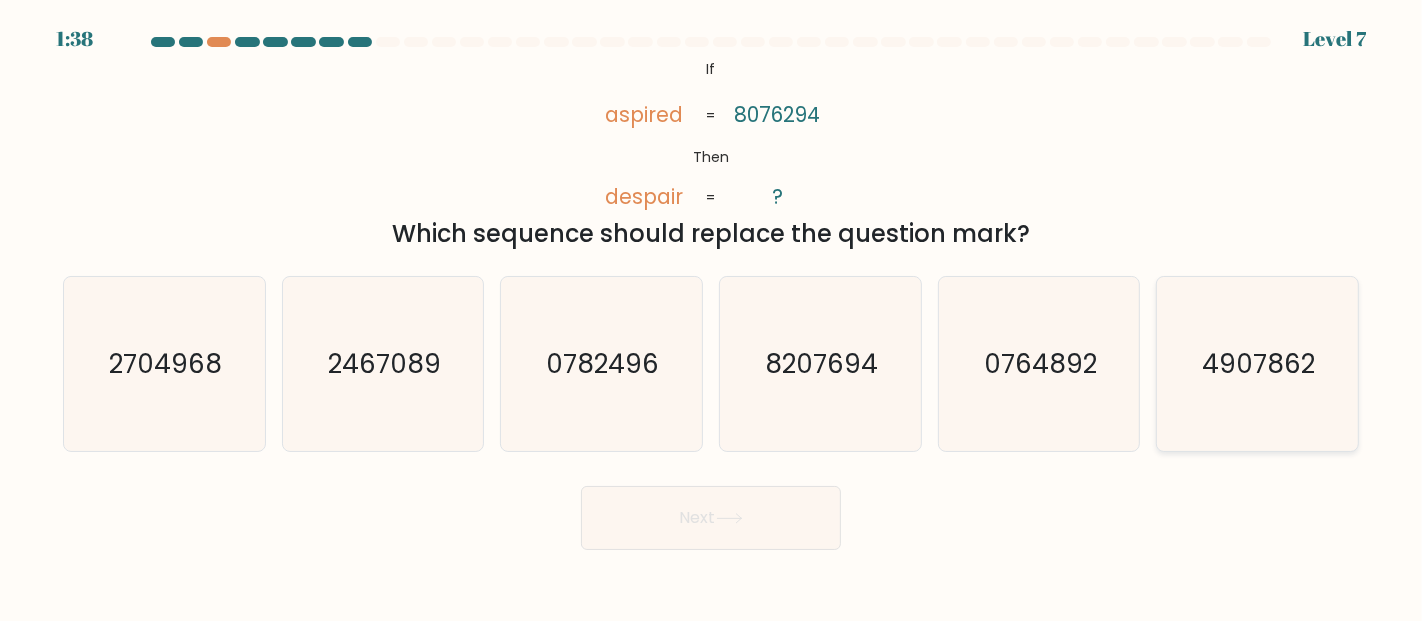 click on "4907862" 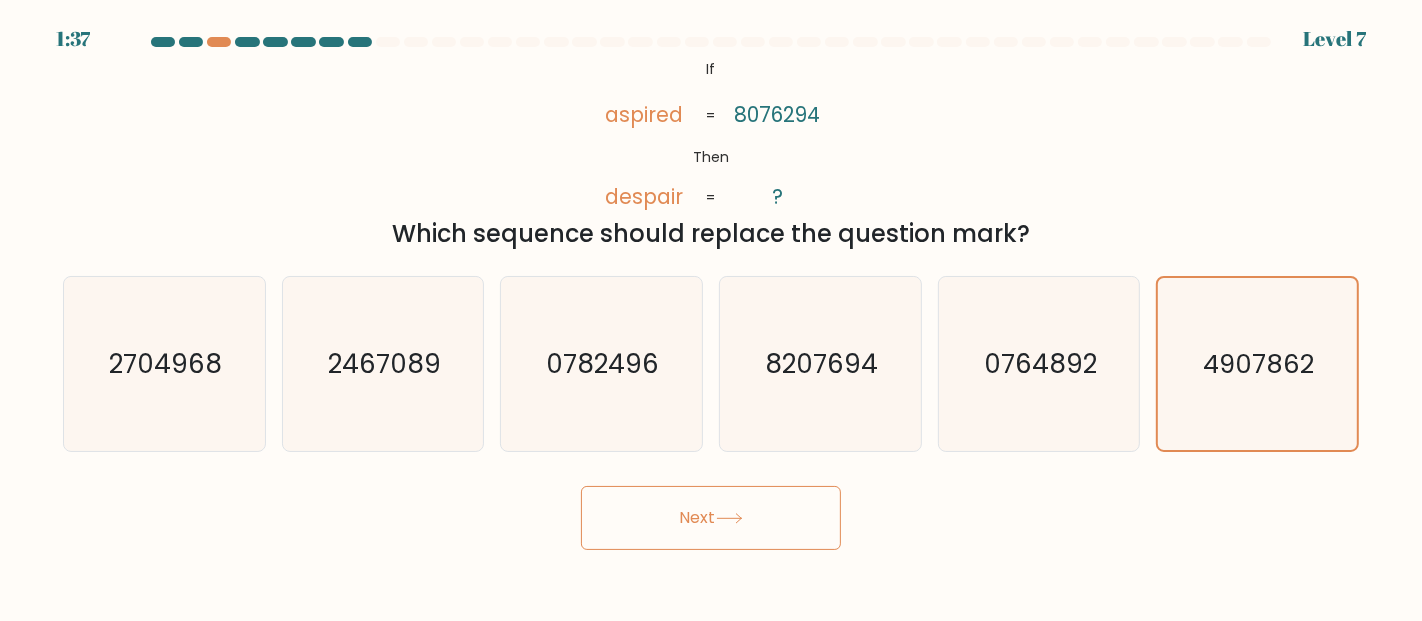click 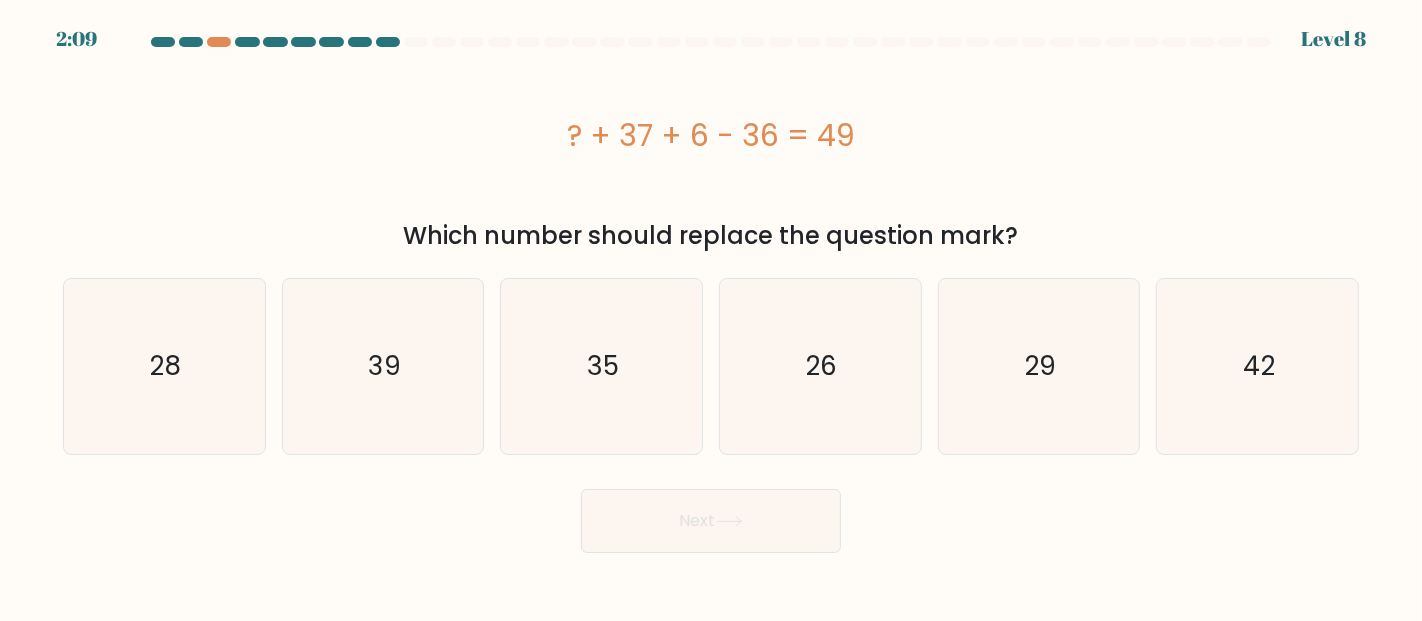 drag, startPoint x: 567, startPoint y: 133, endPoint x: 861, endPoint y: 151, distance: 294.5505 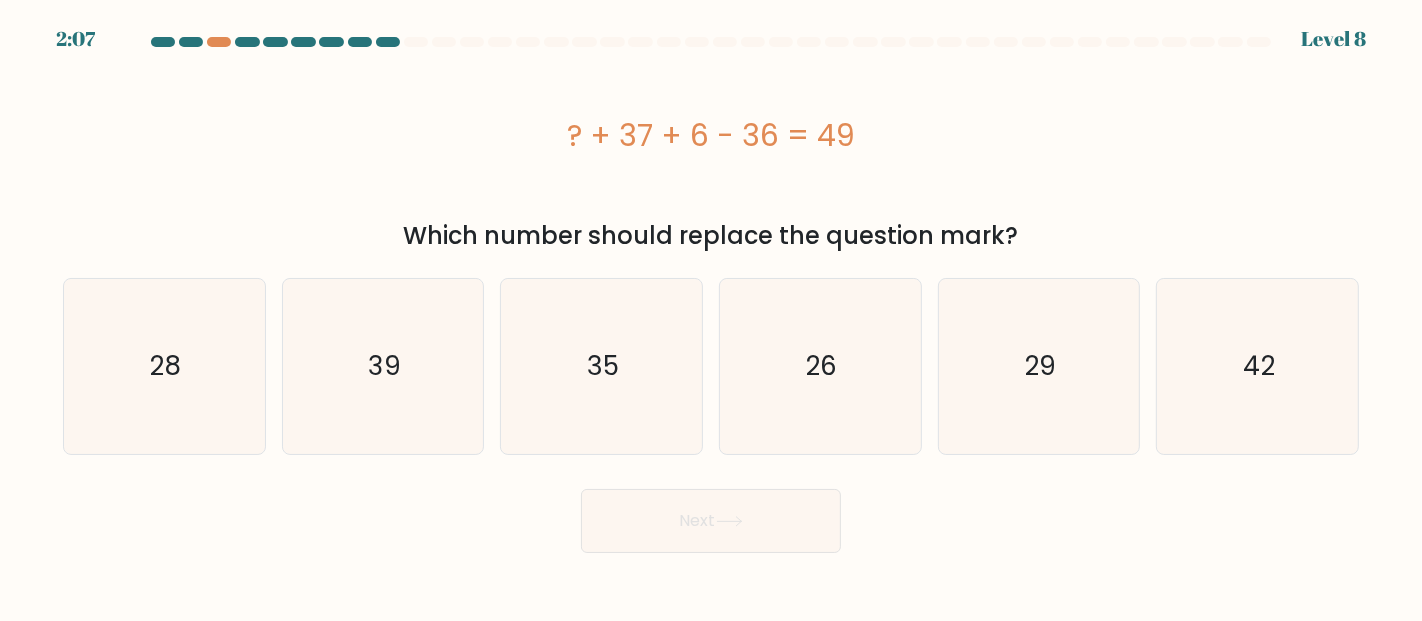 copy on "? + 37 + 6 - 36 = 49" 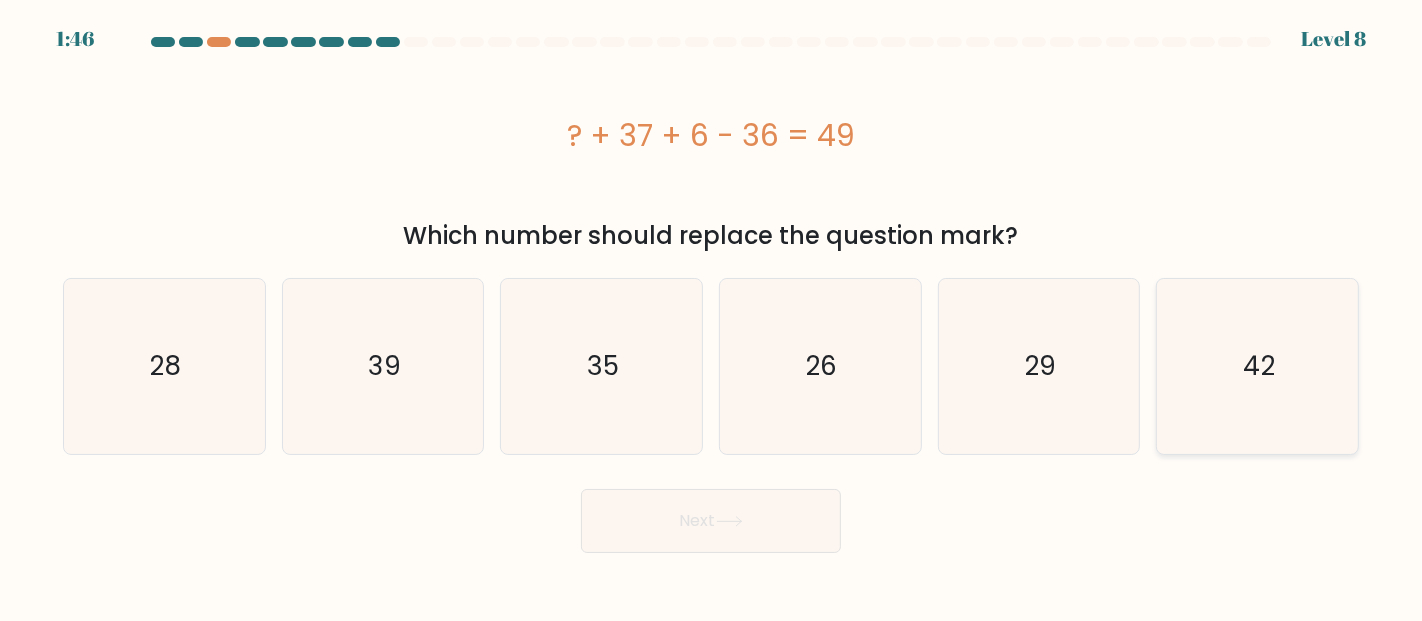 click on "42" 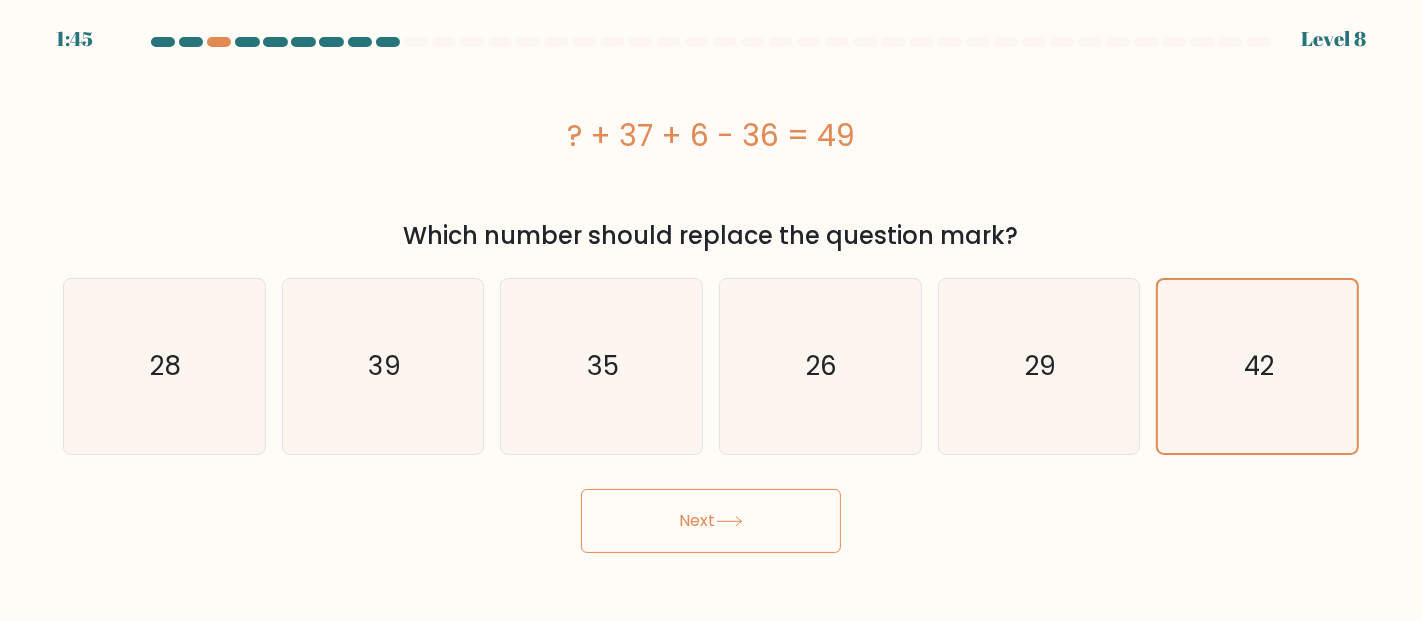 click on "Next" at bounding box center (711, 521) 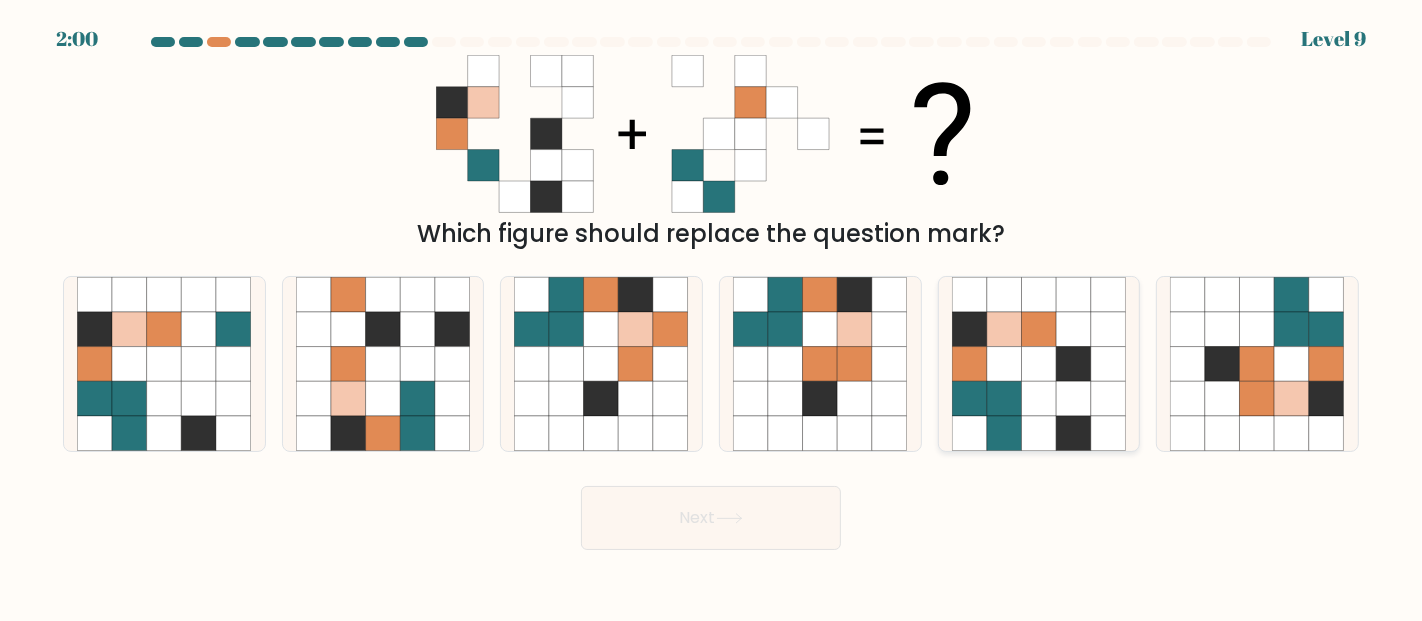 click 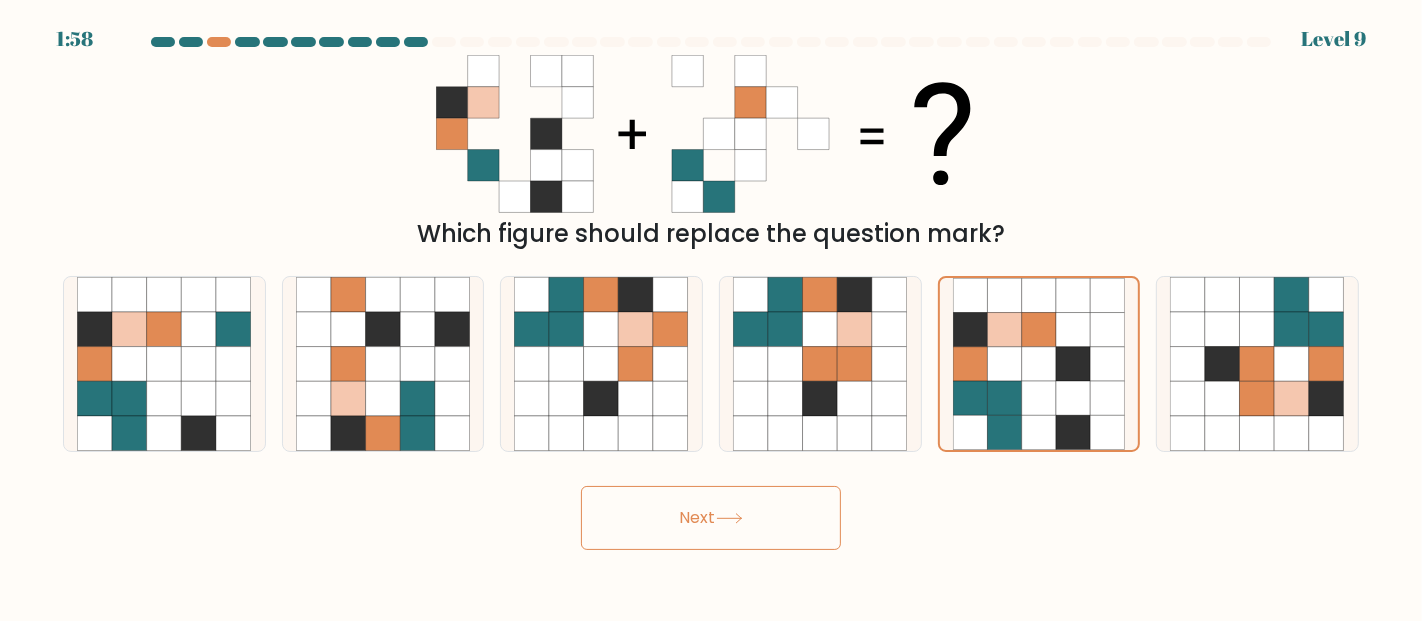 click on "Next" at bounding box center [711, 518] 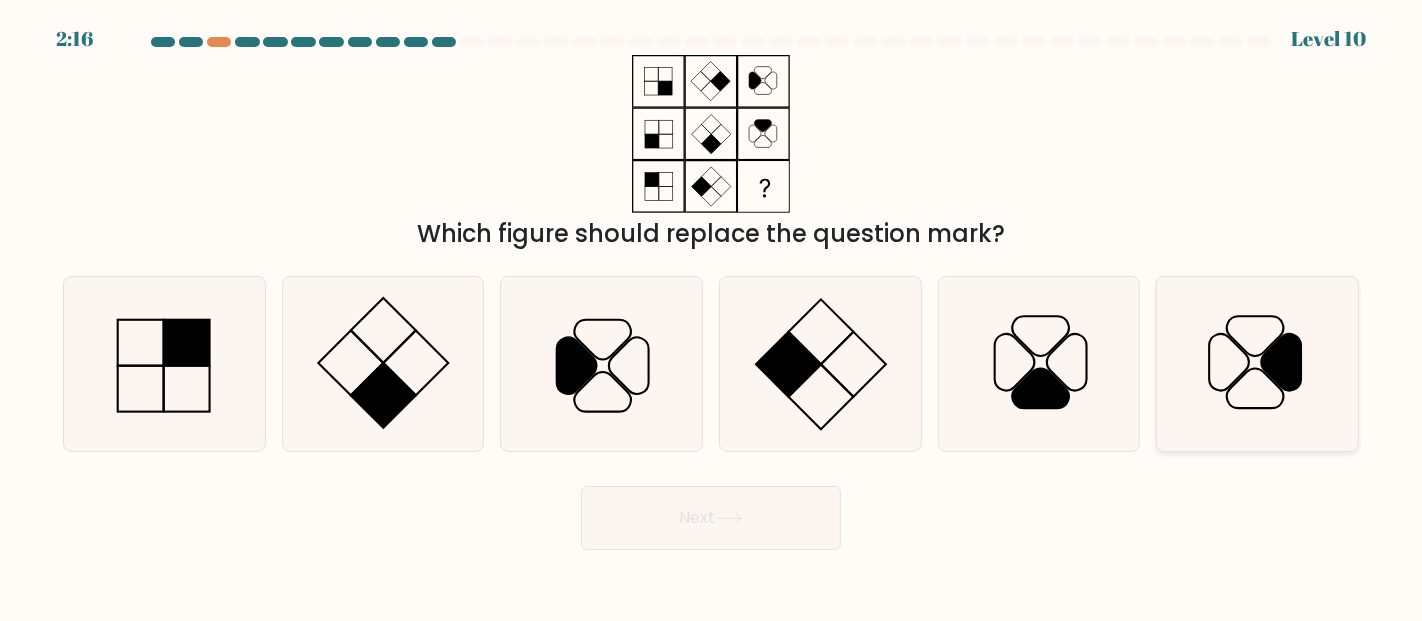 click 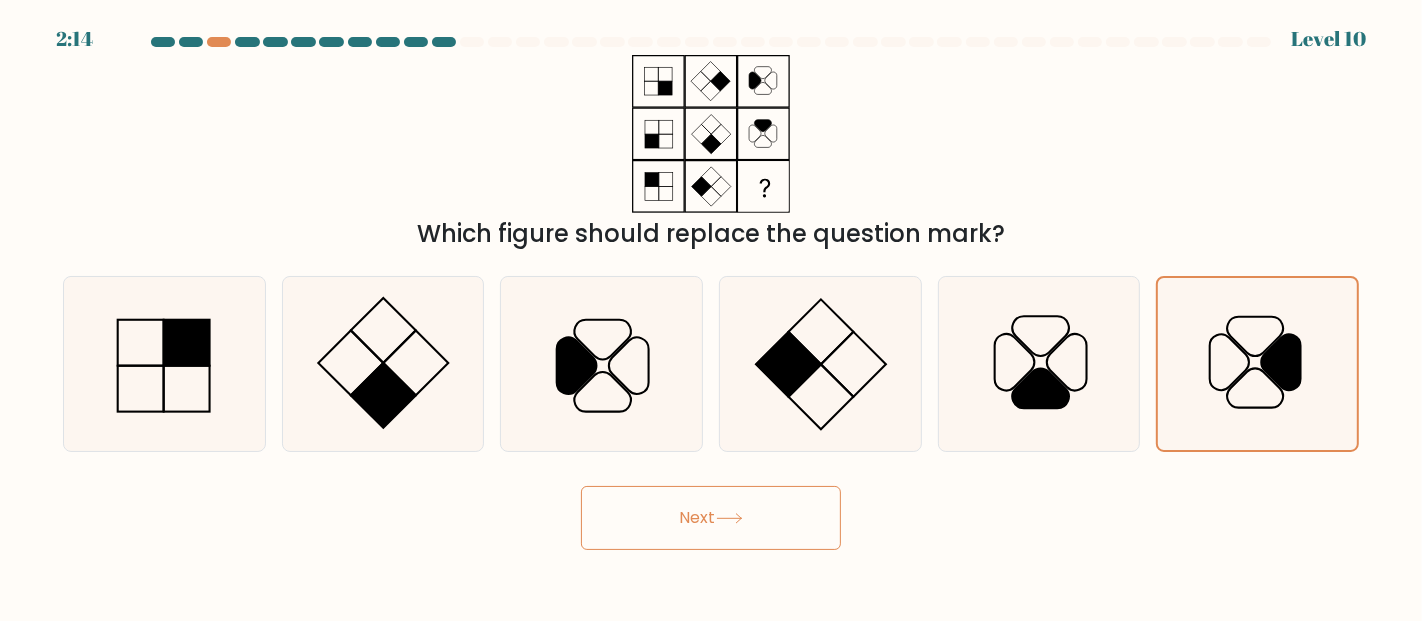 click on "Next" at bounding box center (711, 518) 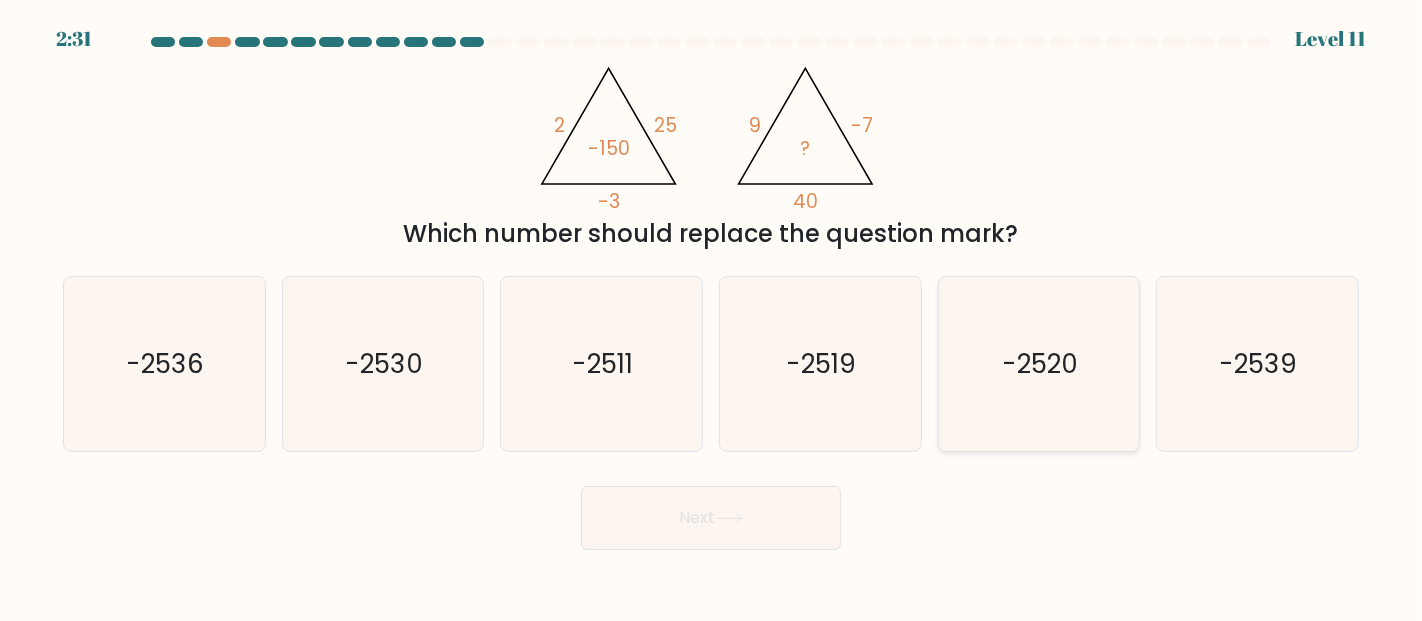 click on "-2520" 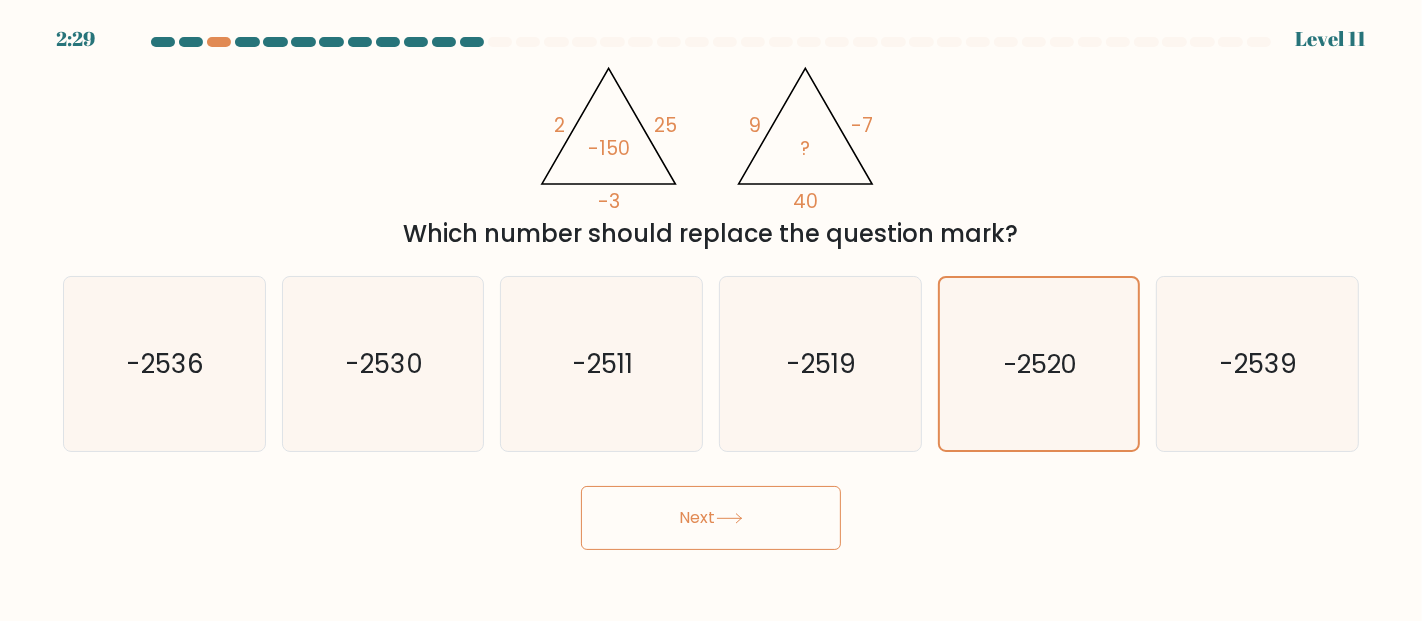 click on "Next" at bounding box center (711, 518) 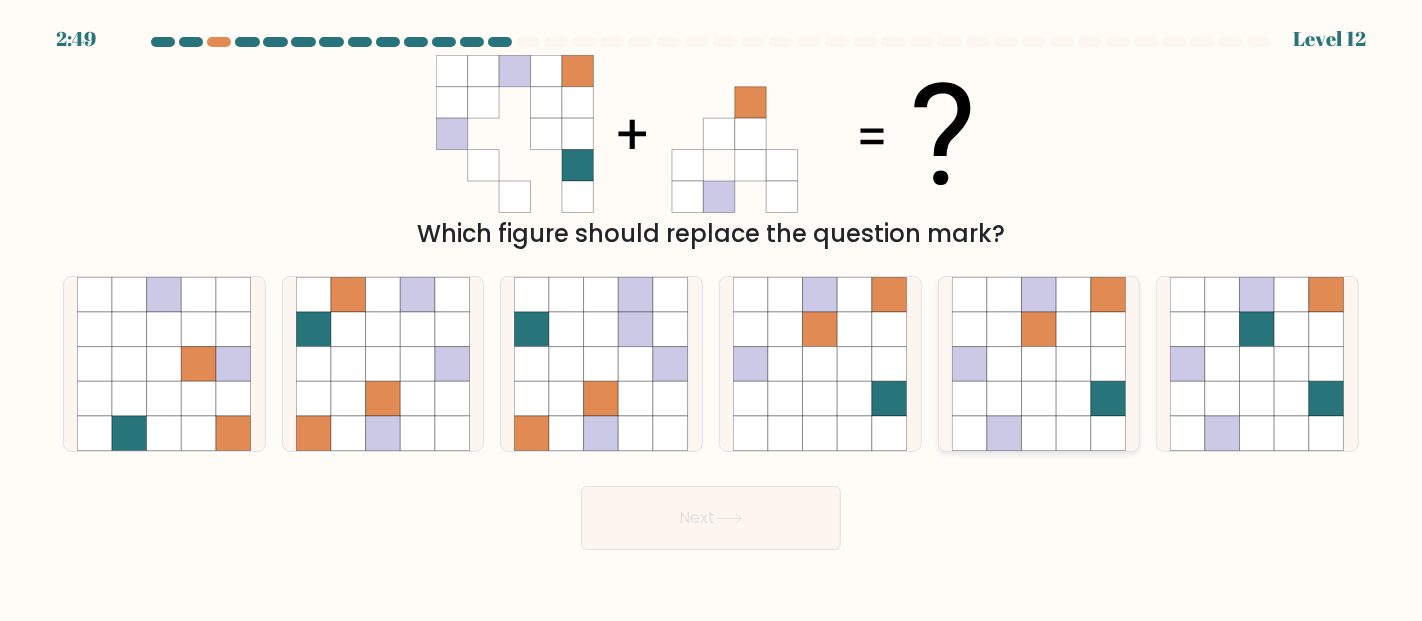 click 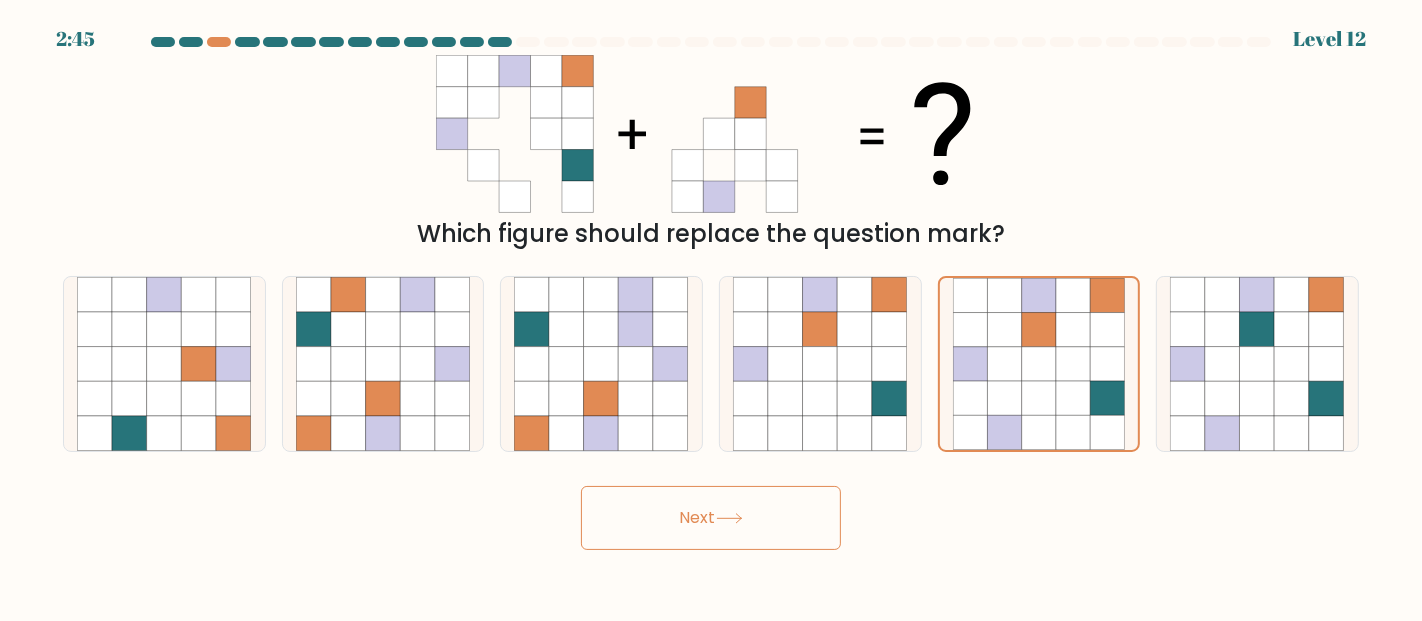 click on "Next" at bounding box center [711, 518] 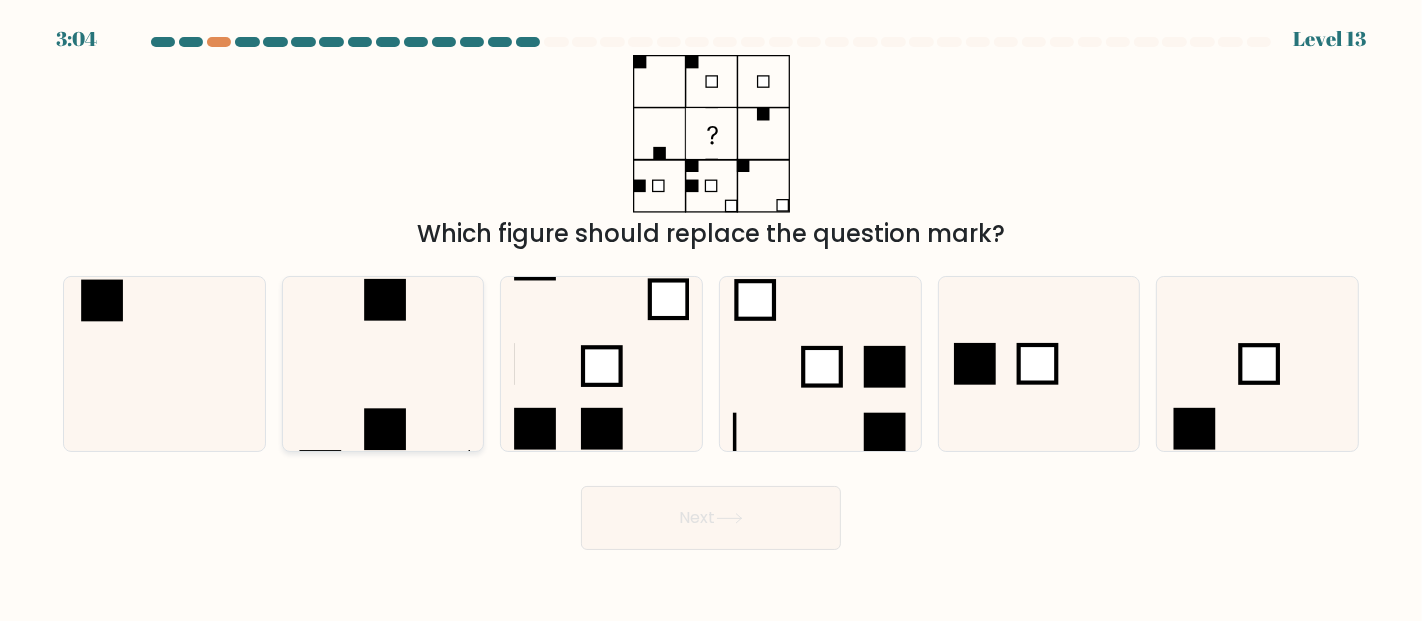 click 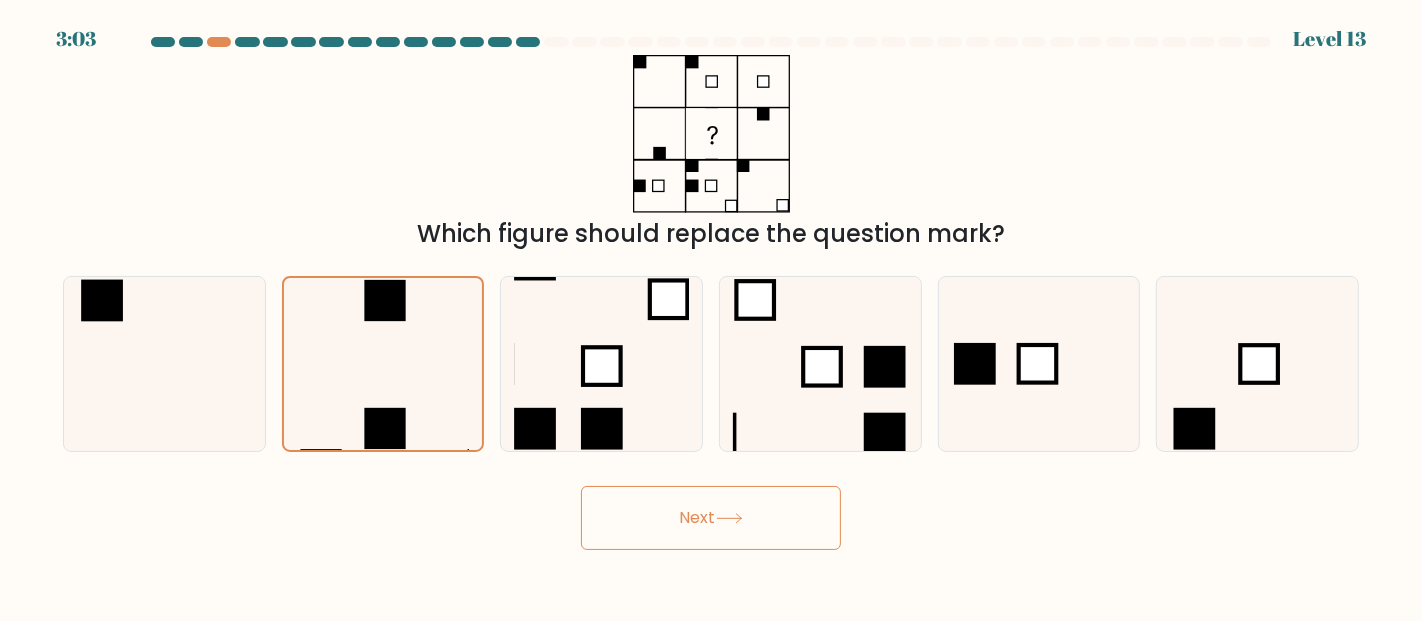 click on "Next" at bounding box center [711, 518] 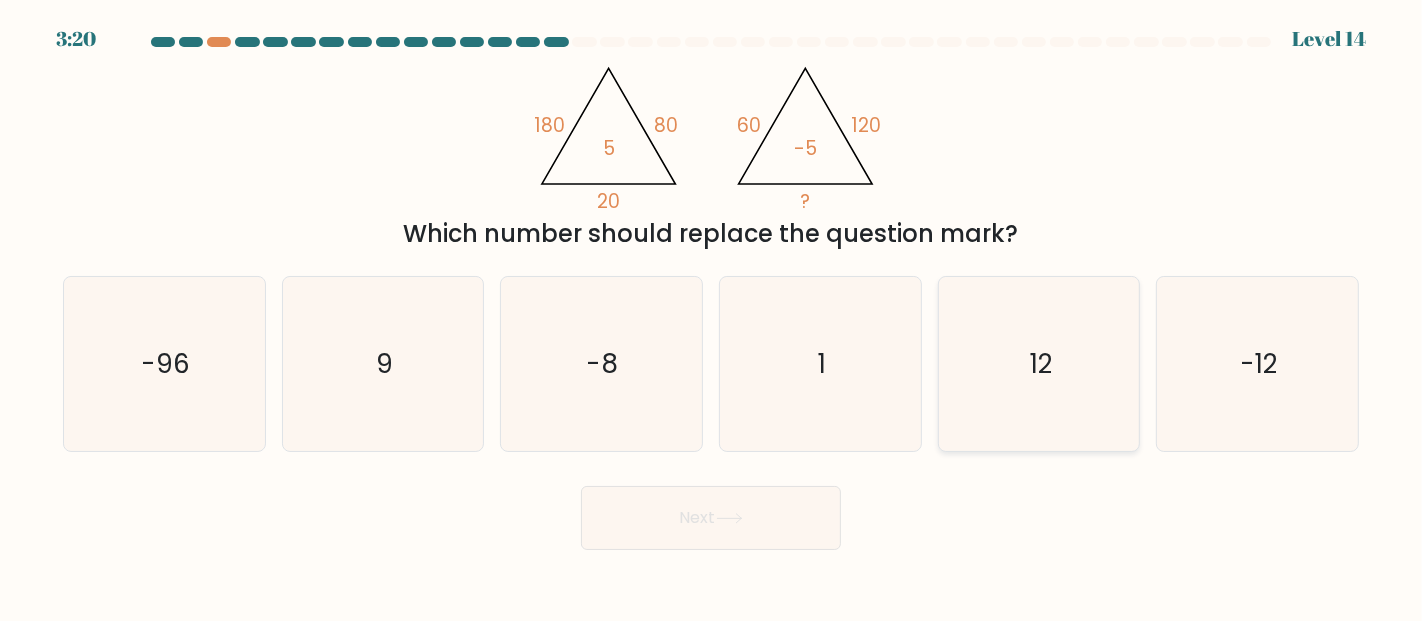 click on "12" 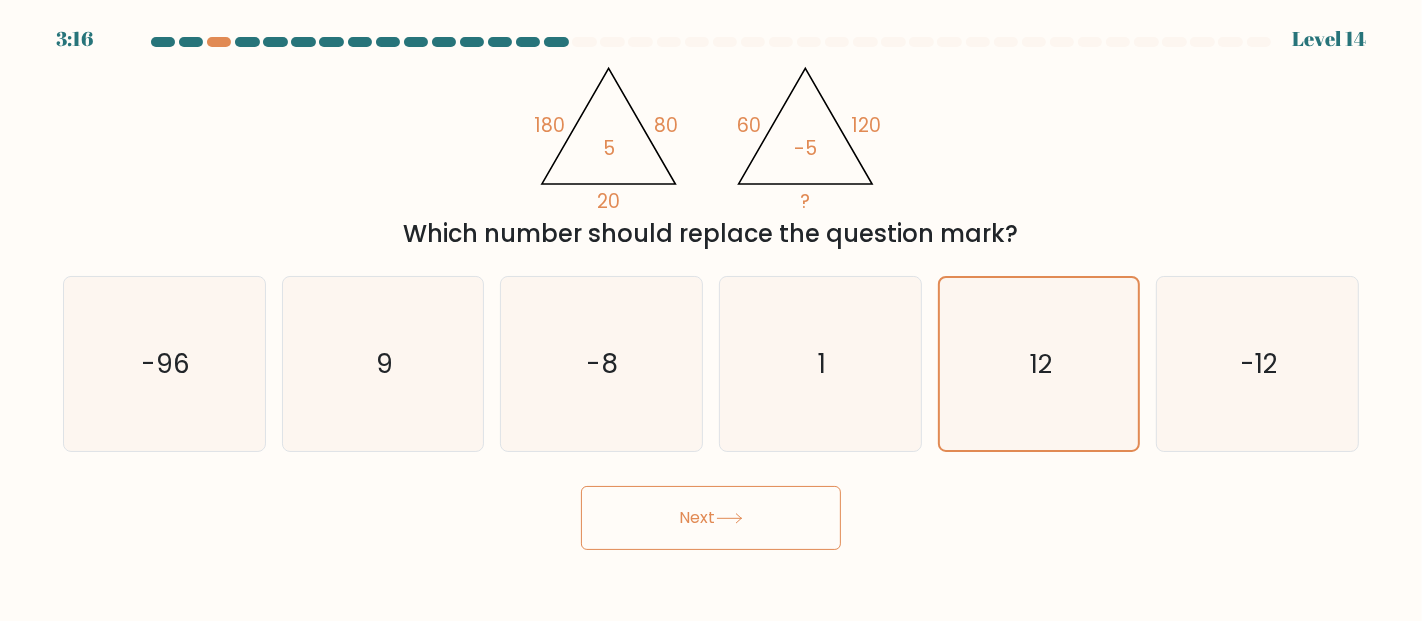 click 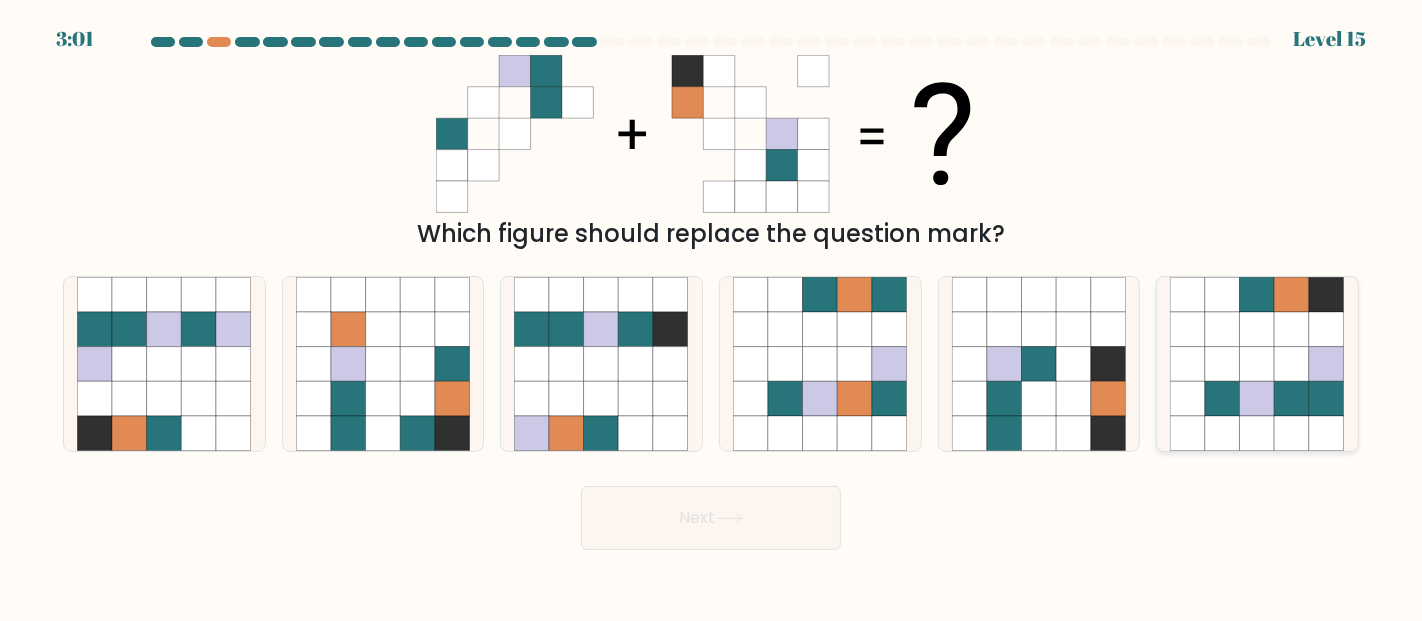 click 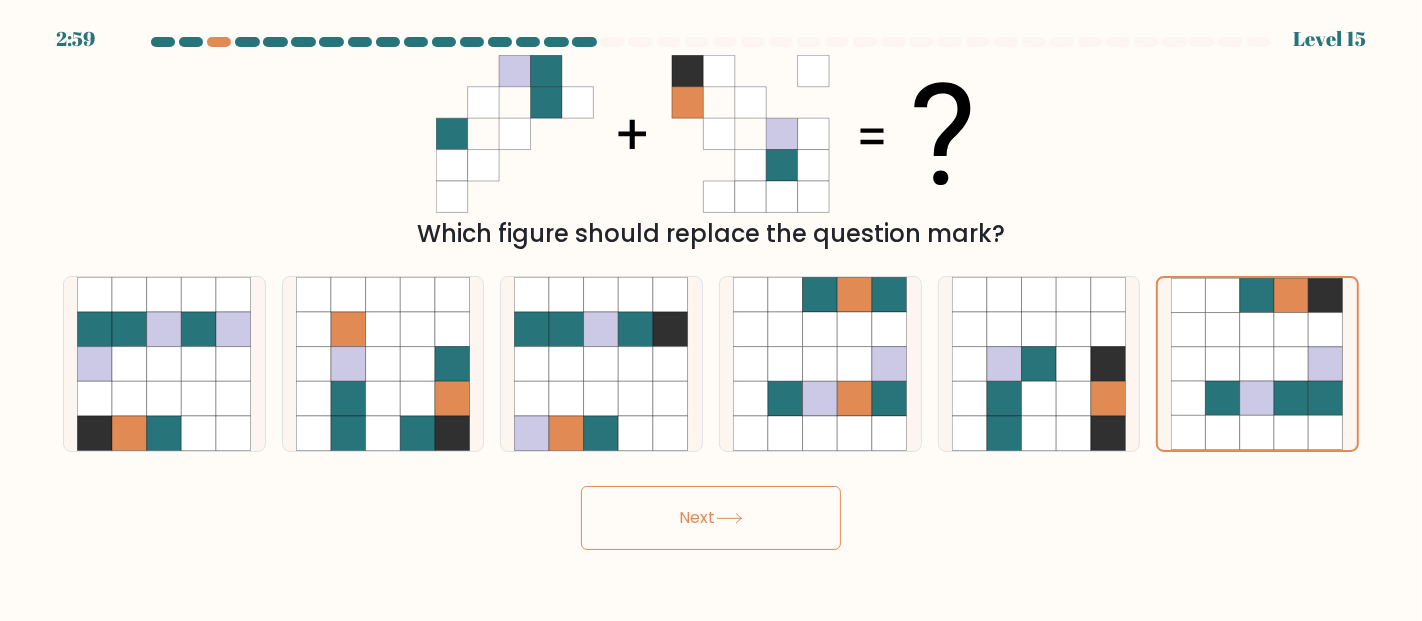 click on "Next" at bounding box center (711, 518) 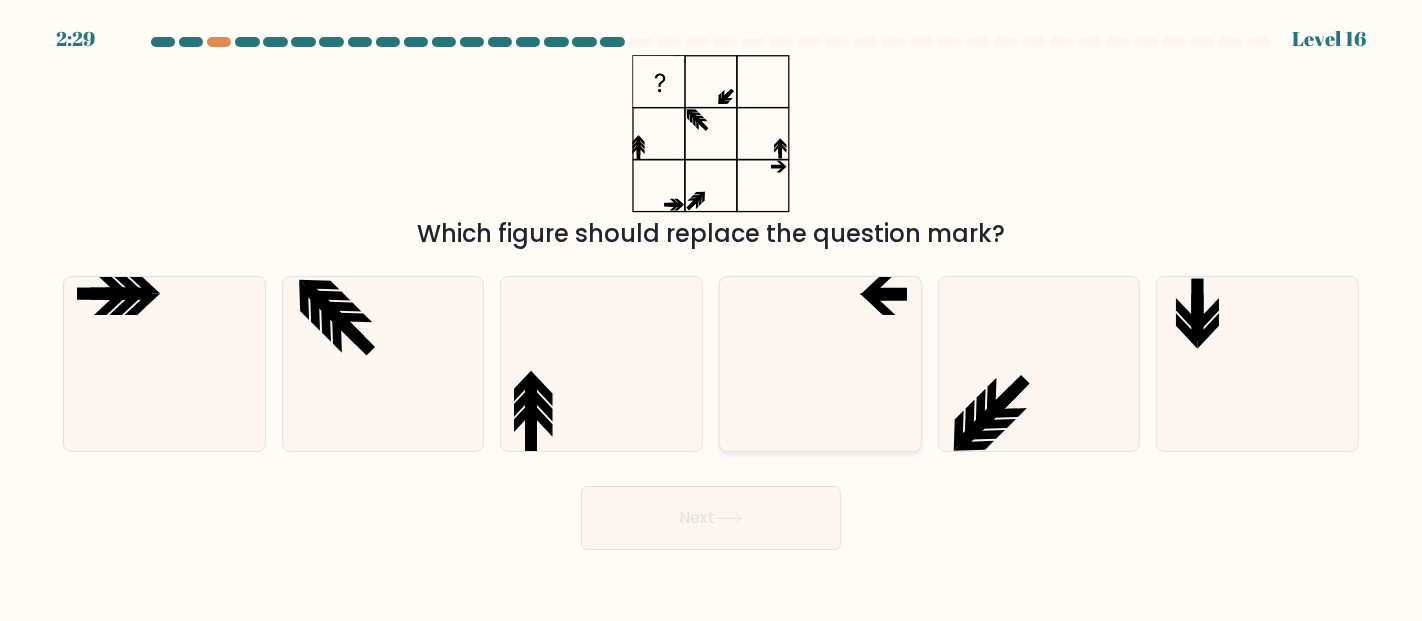 click 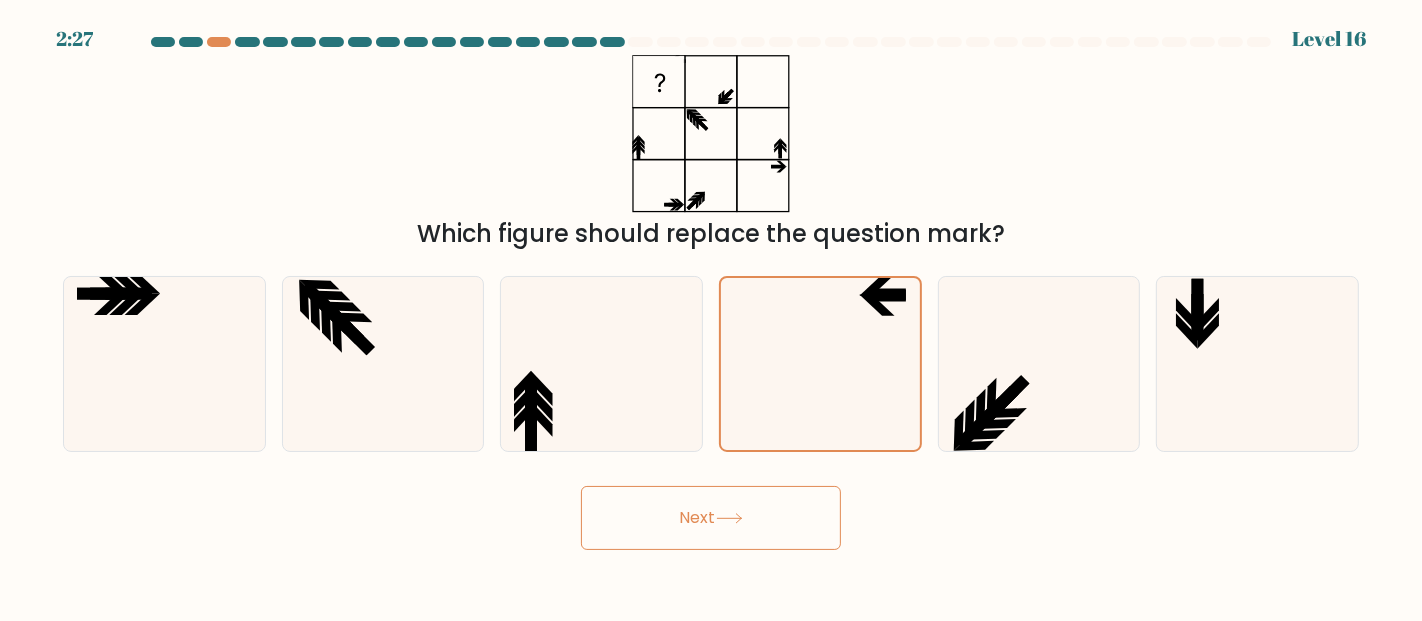 click on "Next" at bounding box center (711, 518) 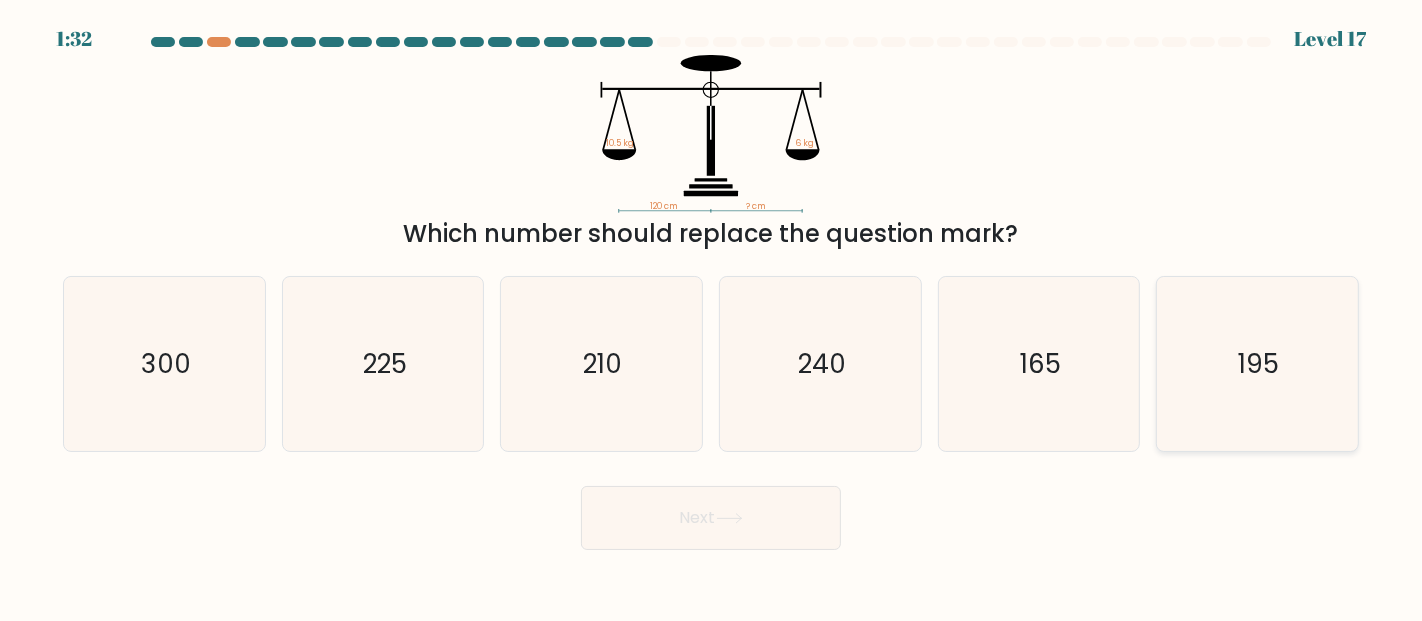click on "195" 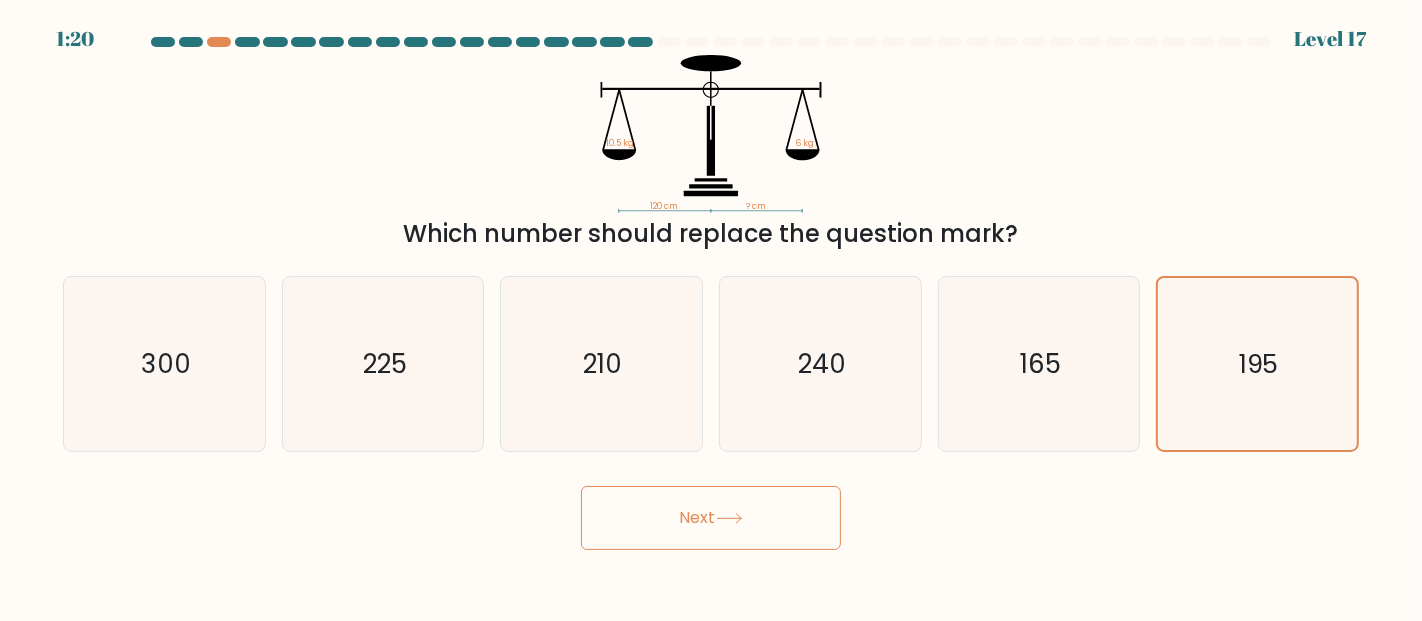 click on "Next" at bounding box center [711, 518] 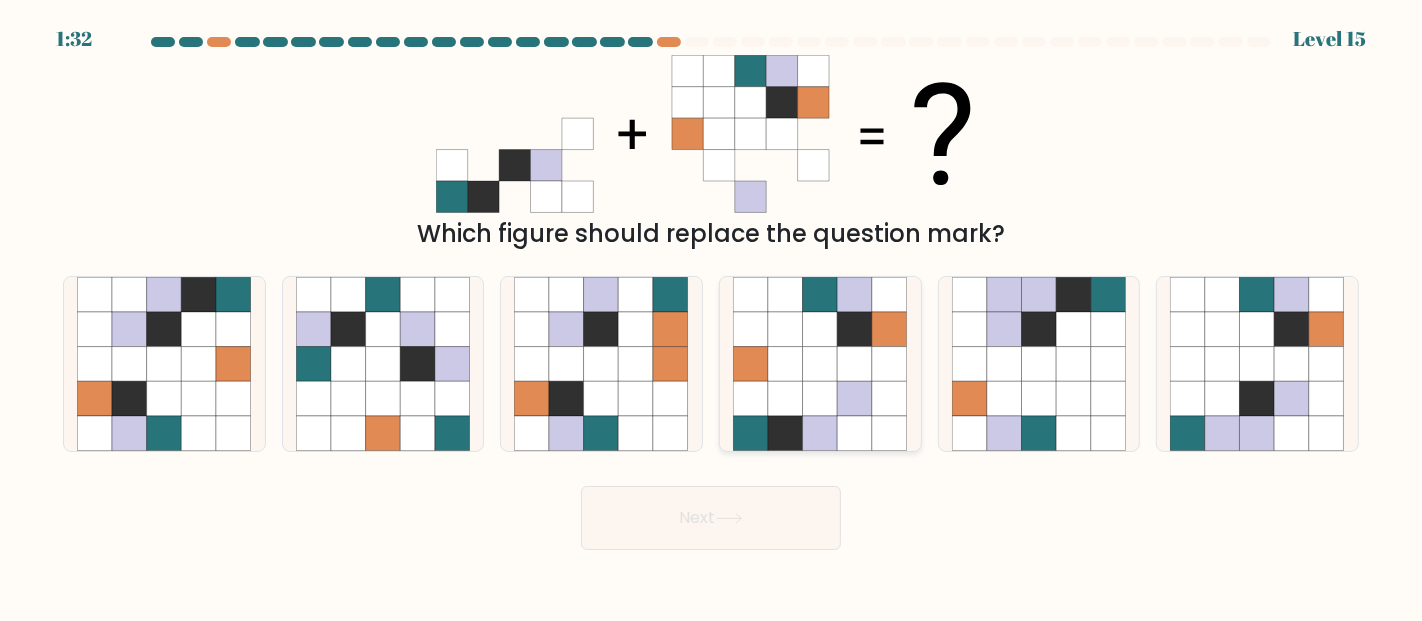 click 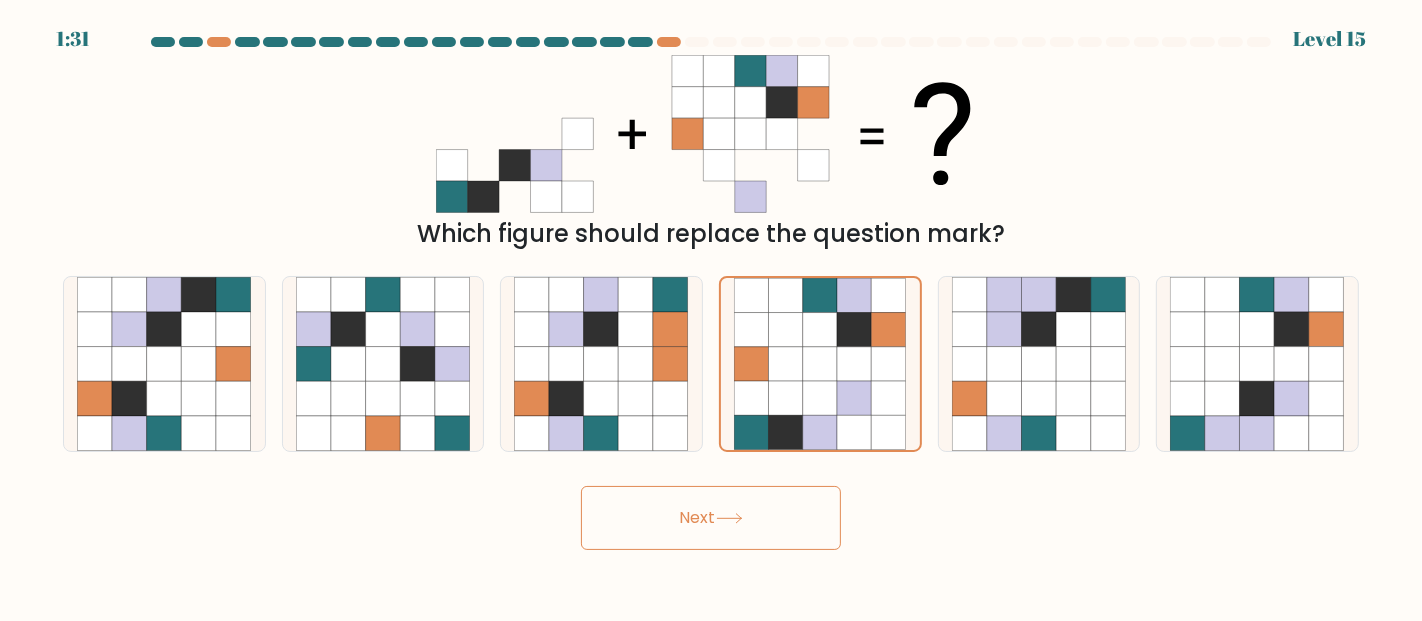 click 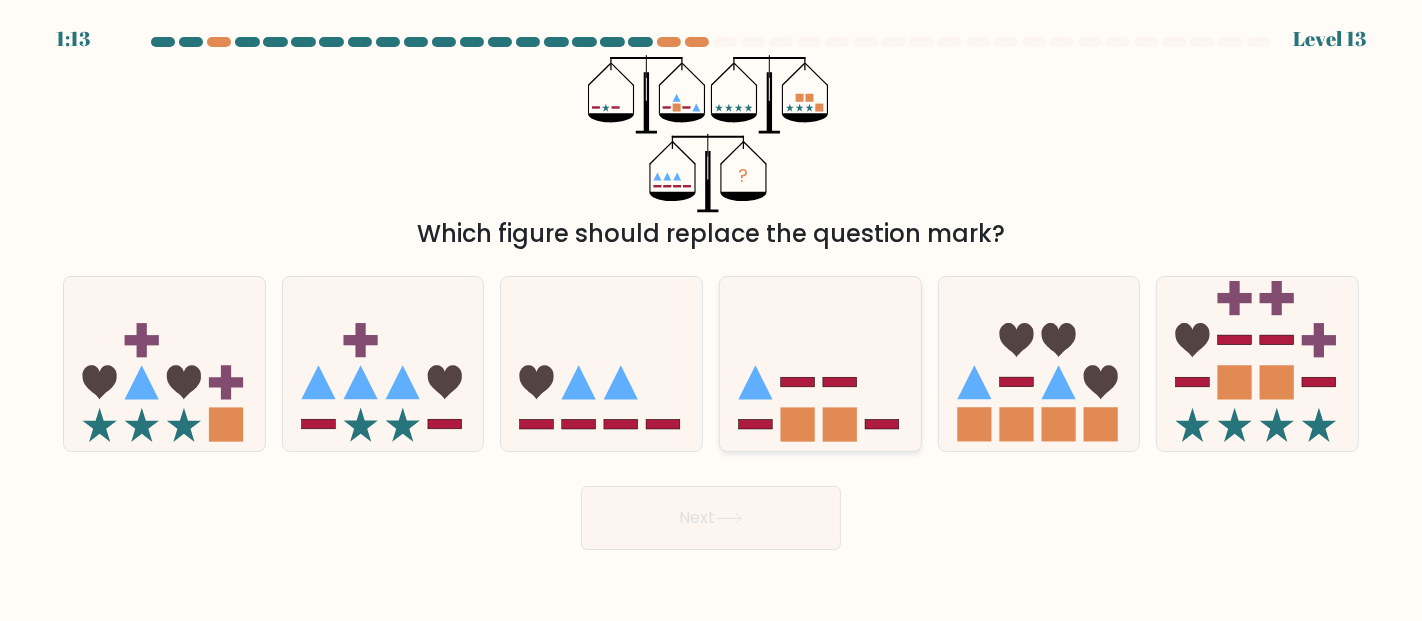 click 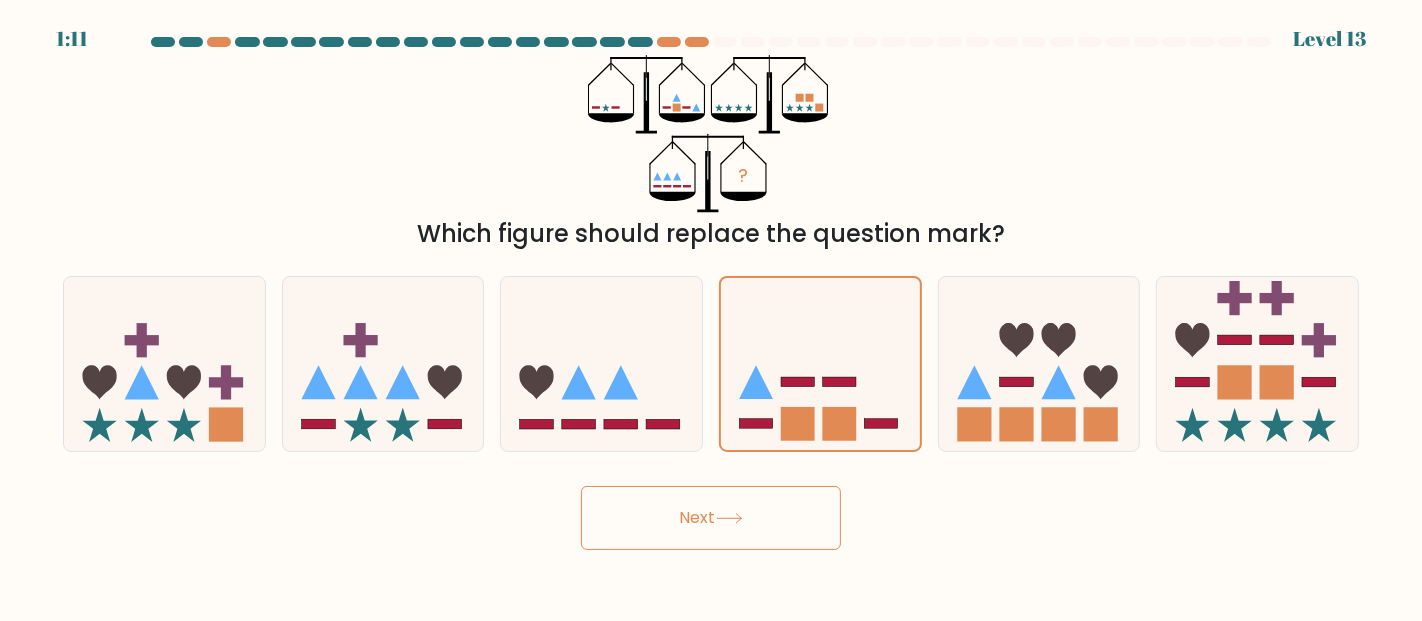 click on "Next" at bounding box center (711, 518) 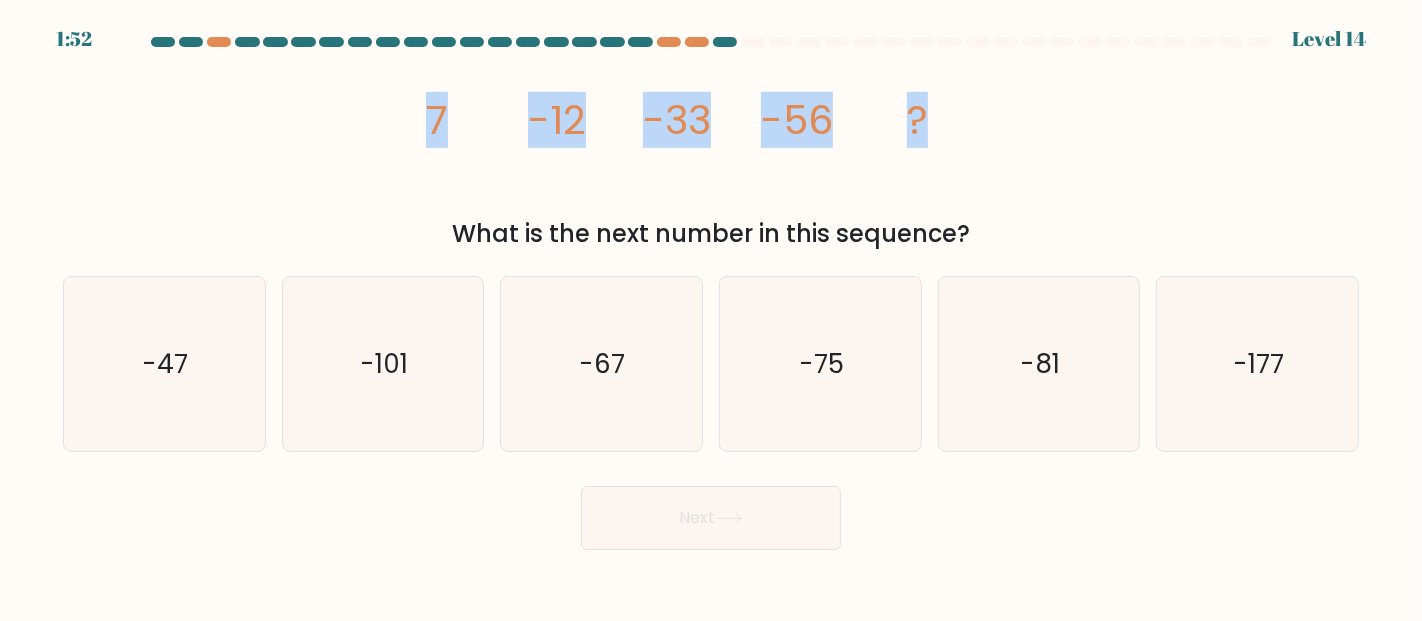 drag, startPoint x: 414, startPoint y: 118, endPoint x: 957, endPoint y: 132, distance: 543.1804 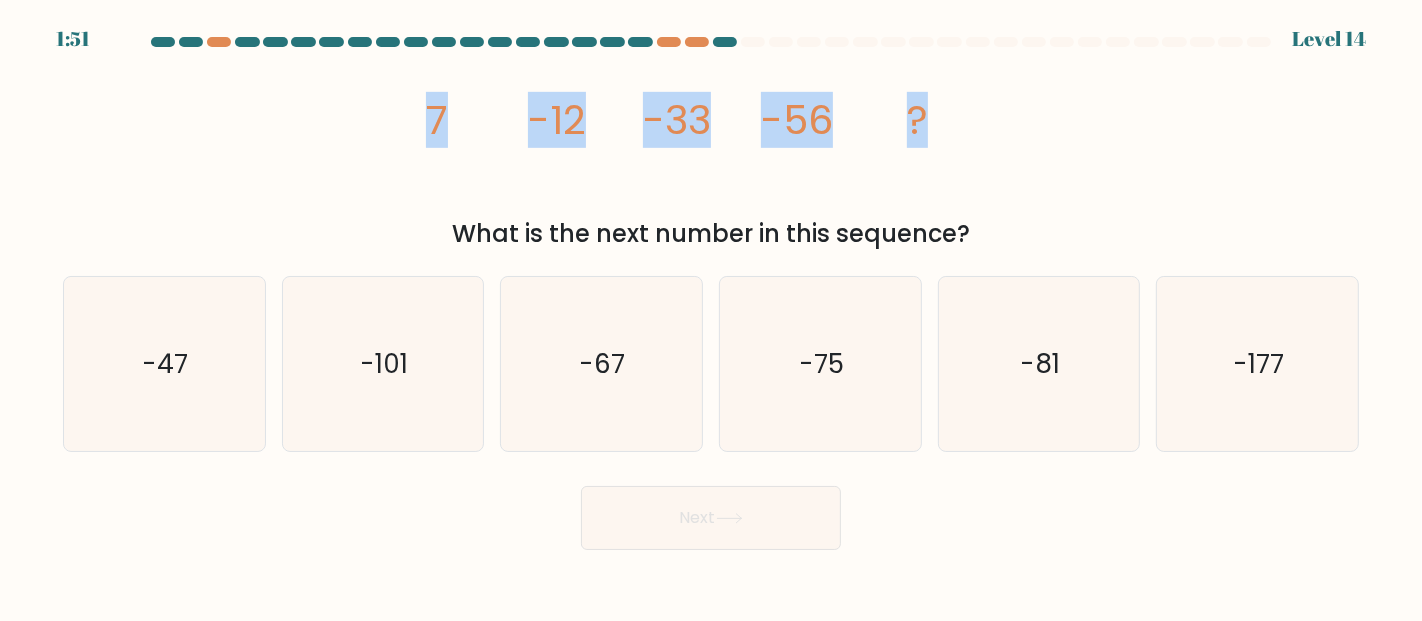 copy on "7
-12
-33
-56
?" 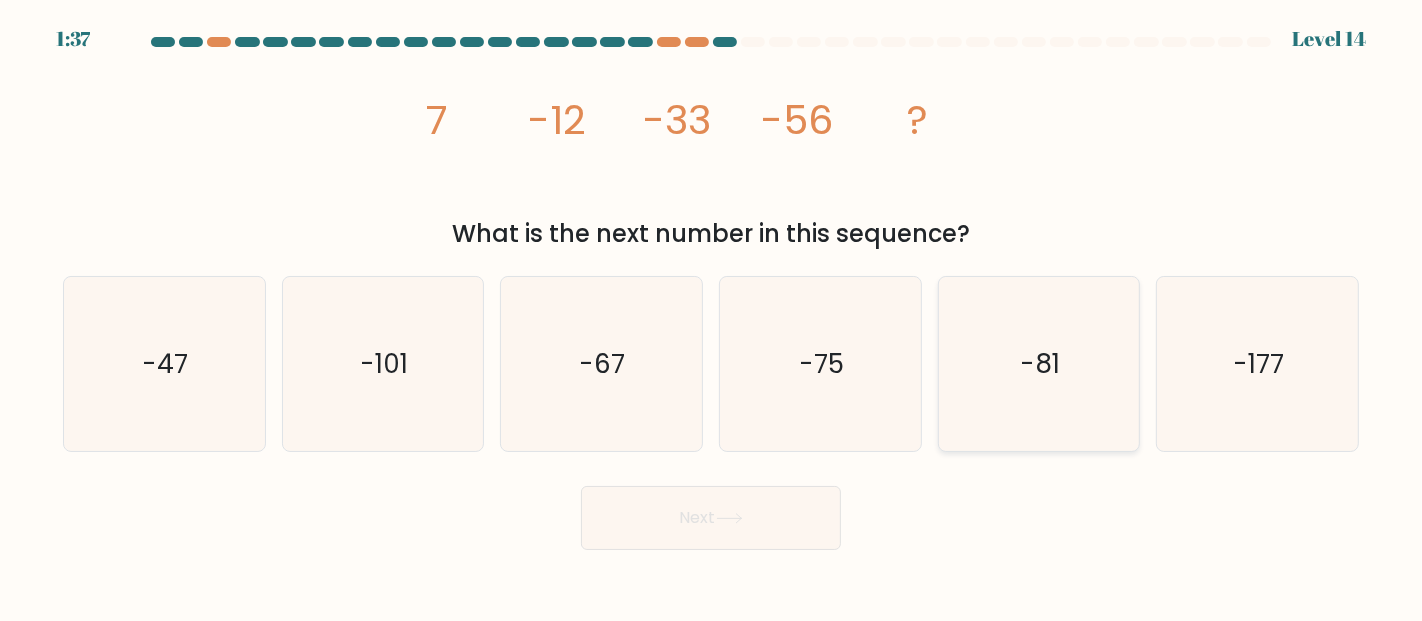 click on "-81" 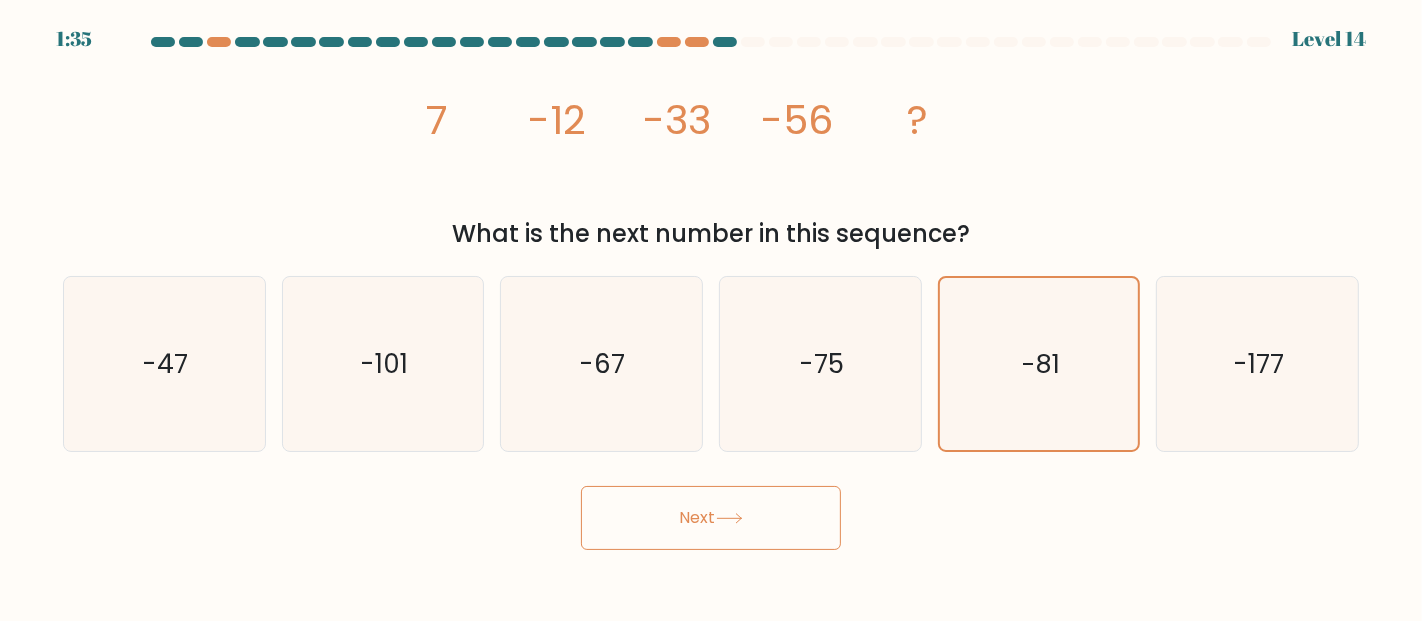 click on "Next" at bounding box center (711, 518) 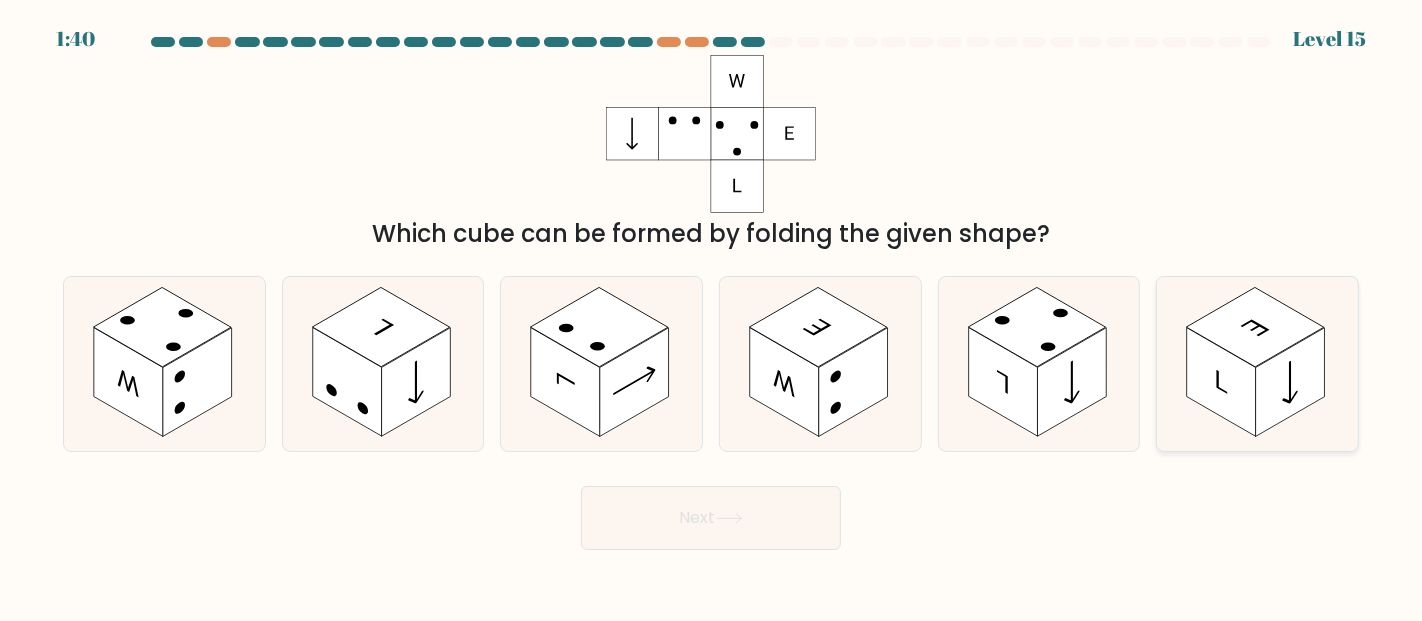 click 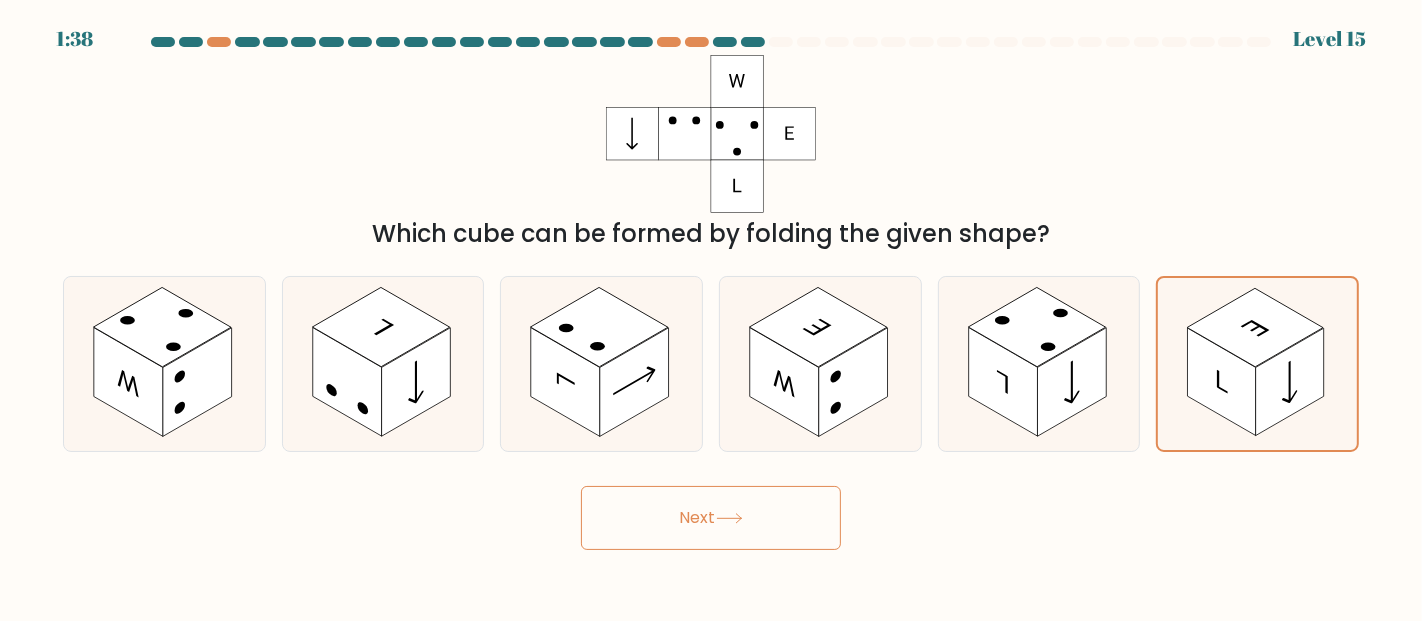 click on "Next" at bounding box center [711, 518] 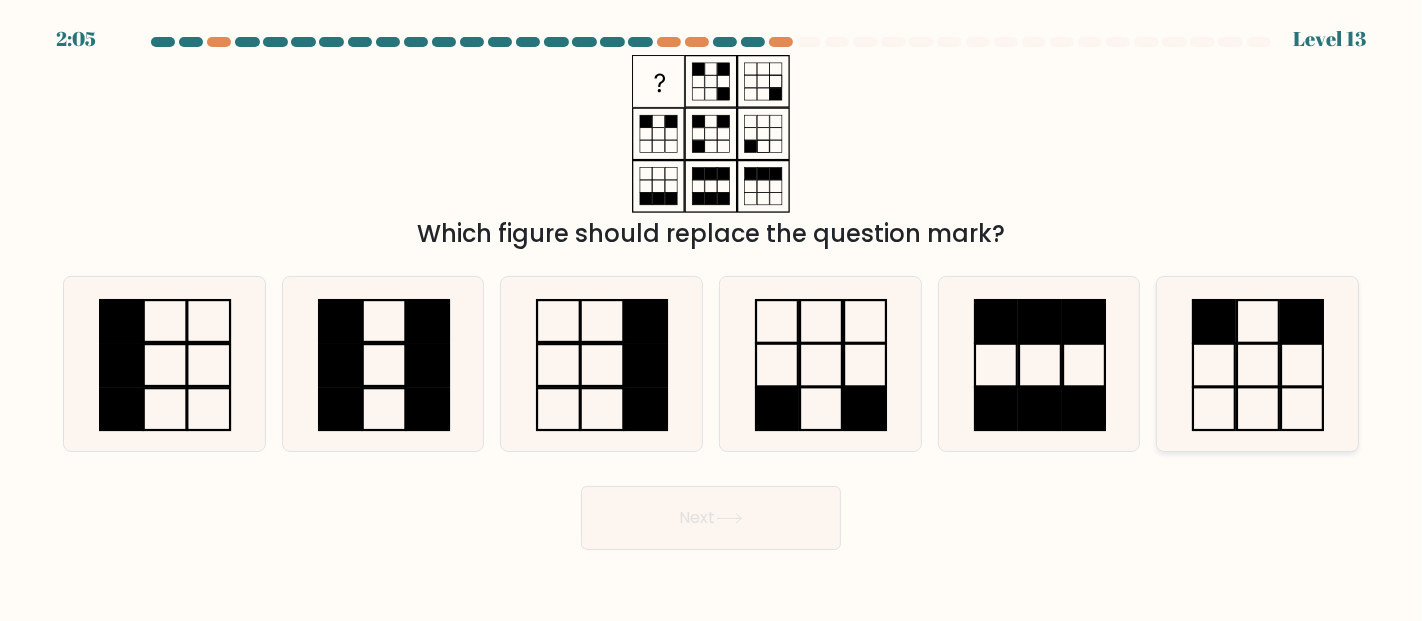 click 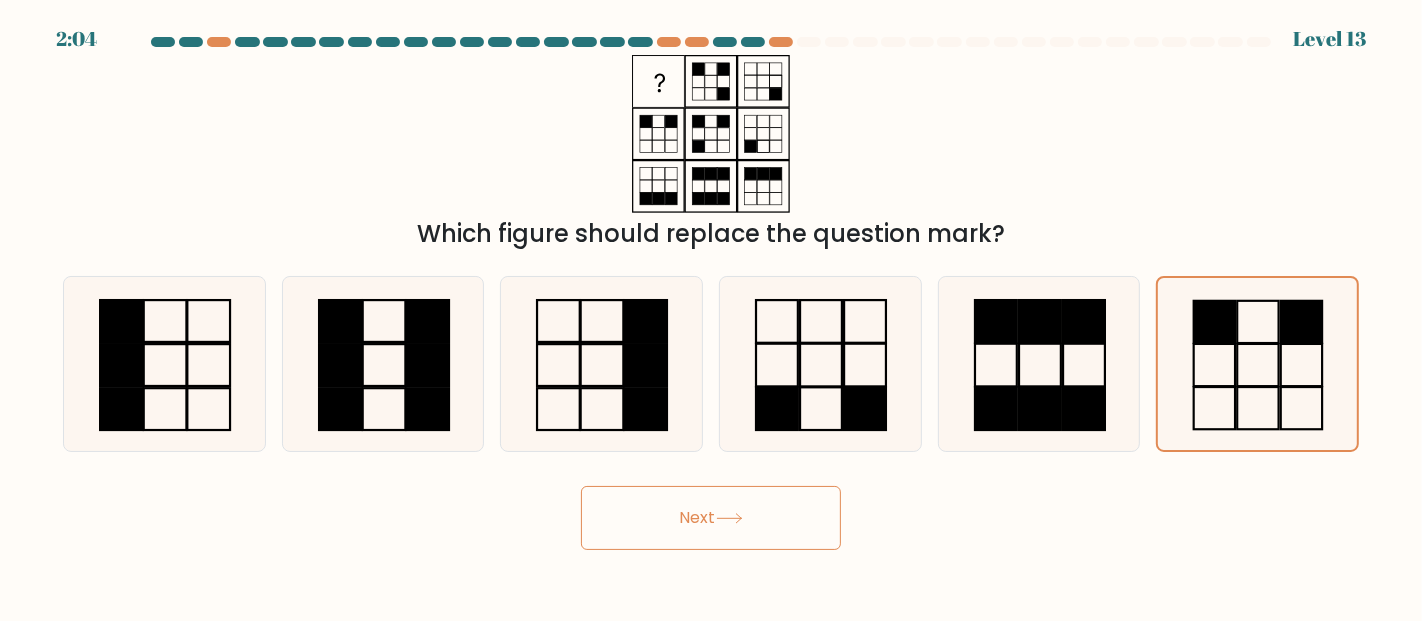 click on "Next" at bounding box center [711, 518] 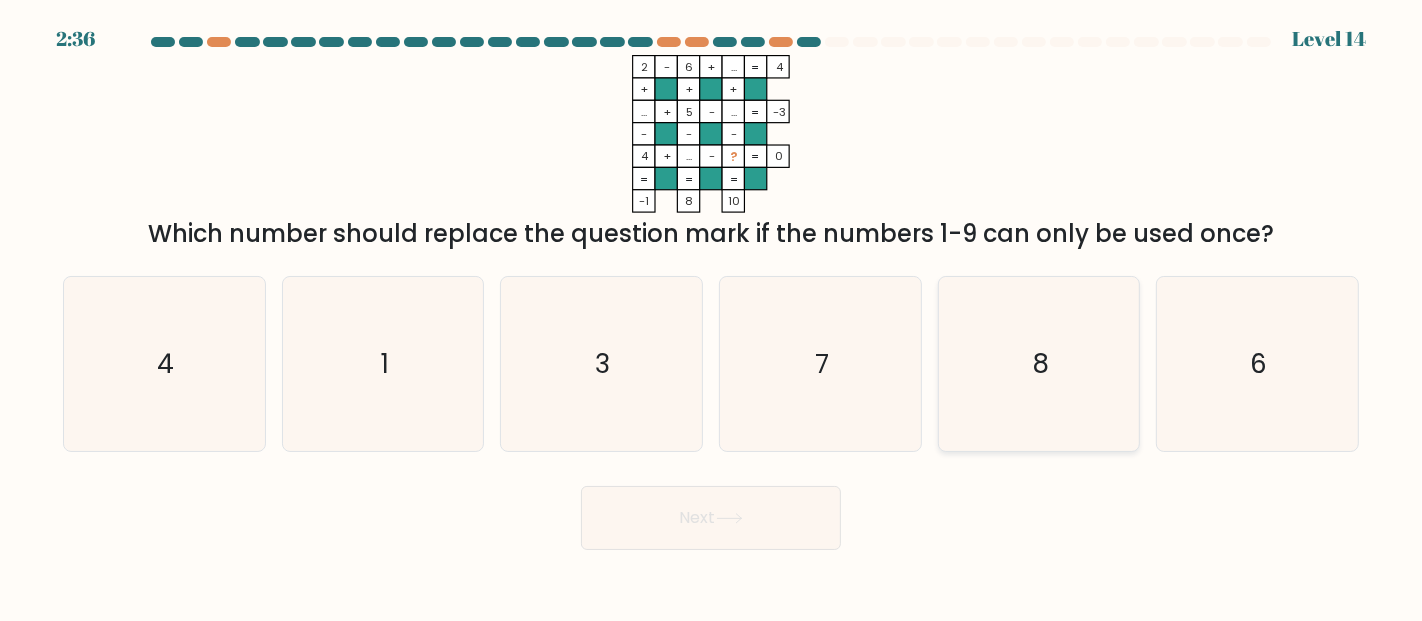 click on "8" 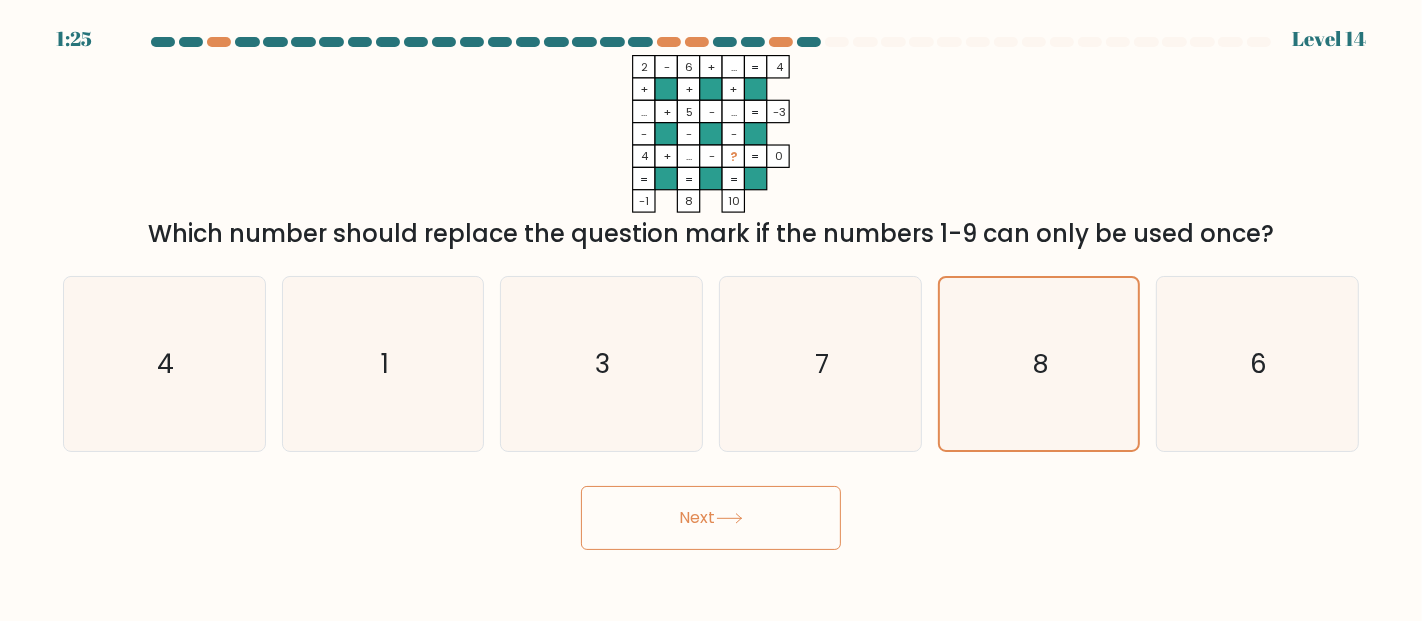 click on "Next" at bounding box center [711, 518] 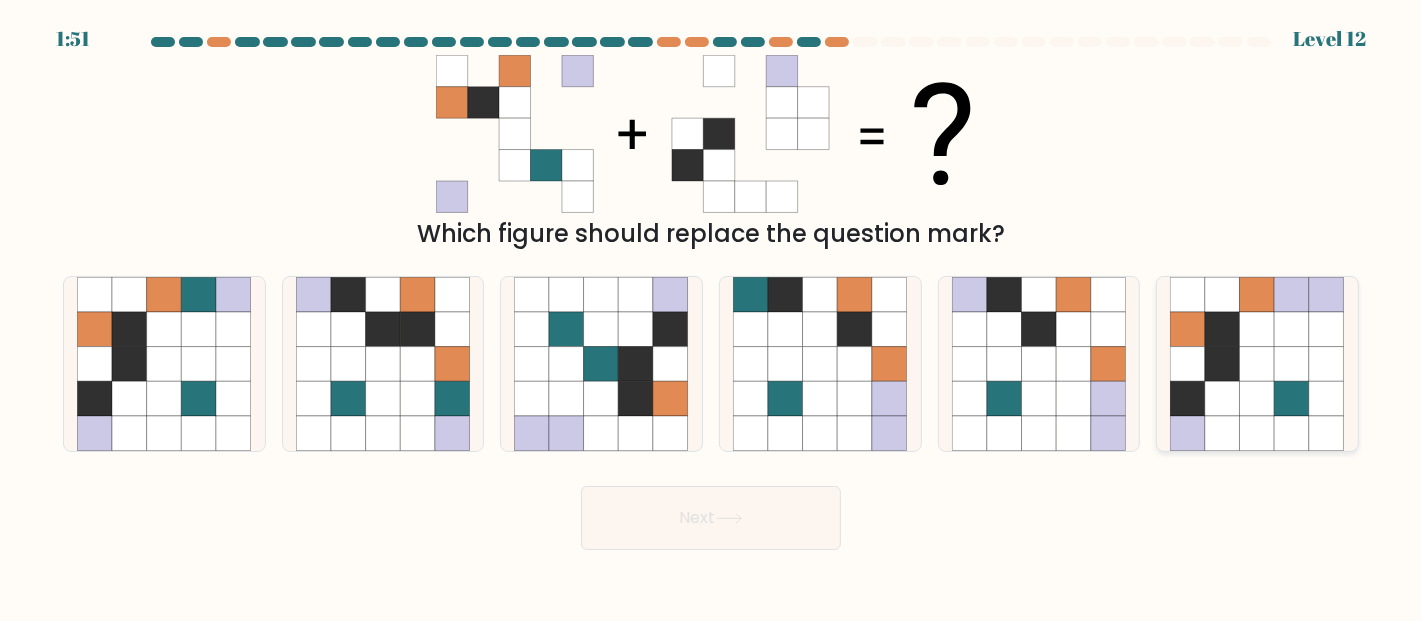 click 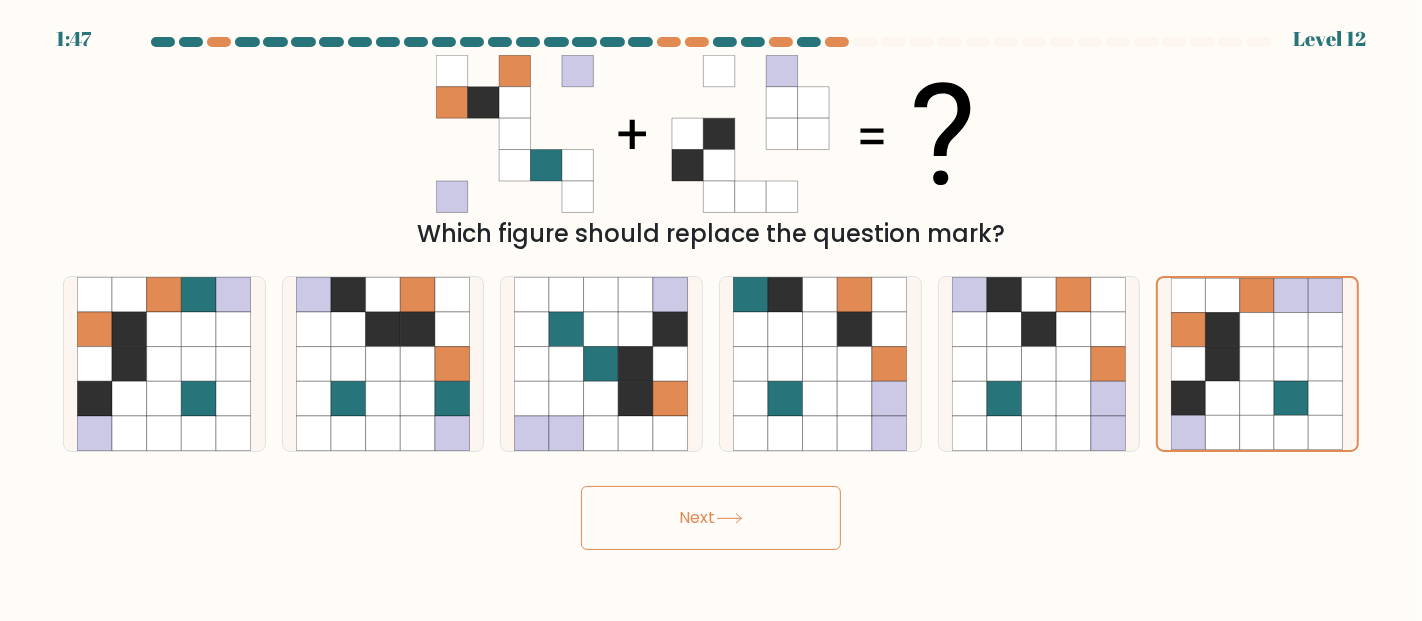 click on "Next" at bounding box center (711, 518) 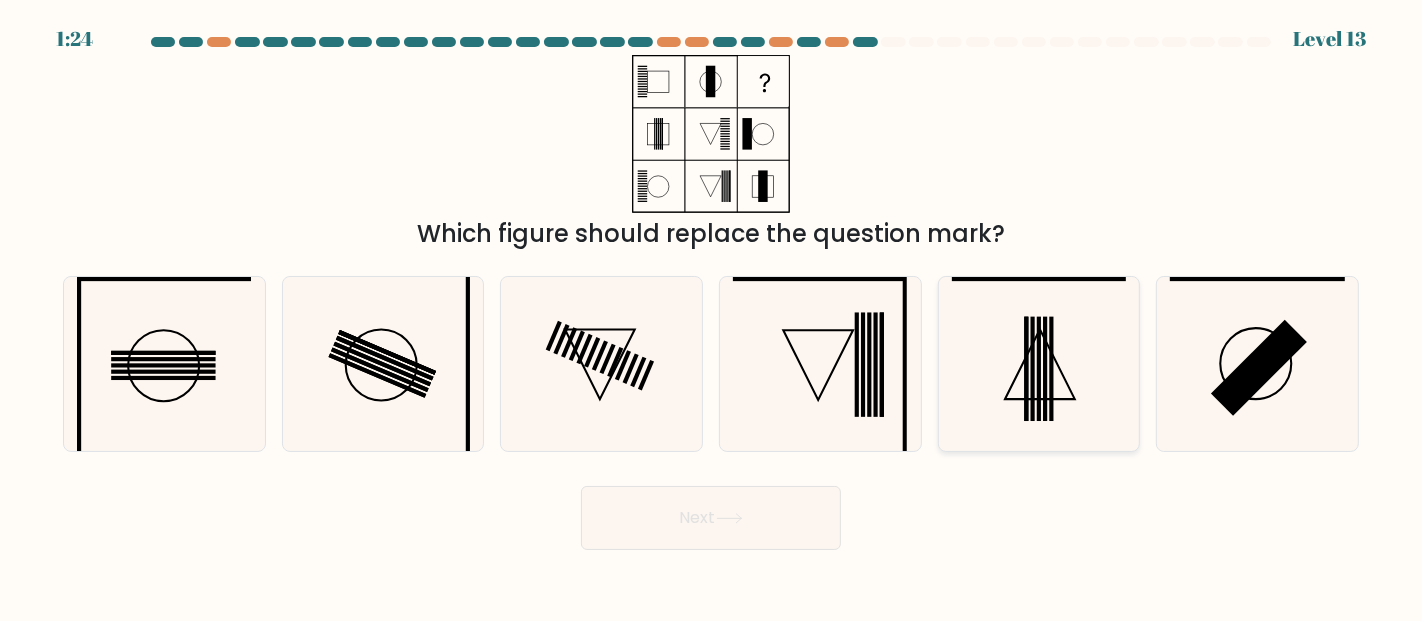 click 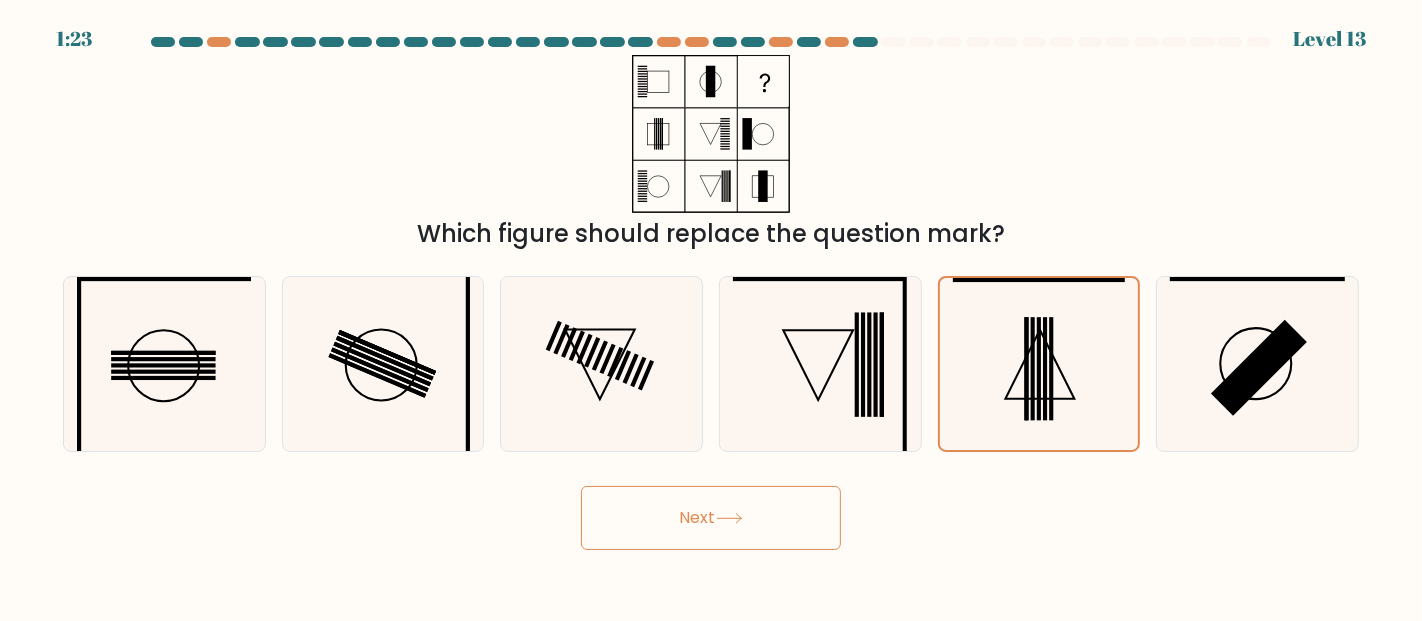 click on "Next" at bounding box center (711, 518) 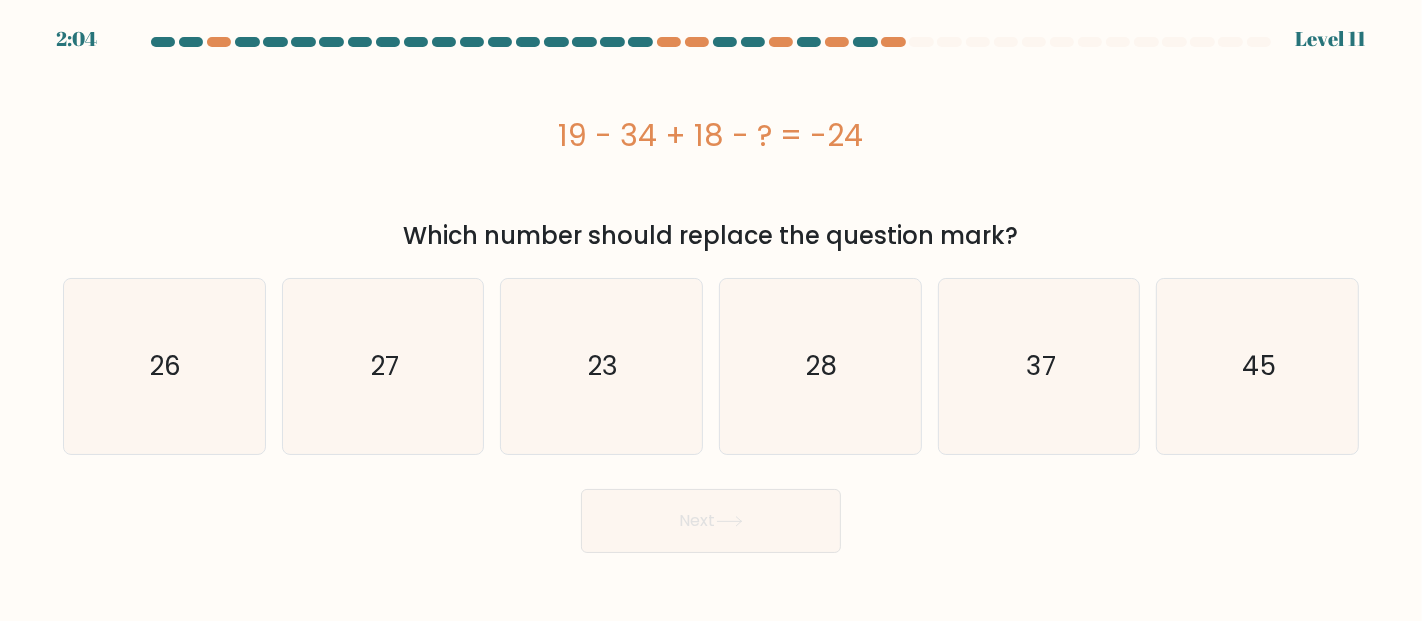drag, startPoint x: 554, startPoint y: 140, endPoint x: 912, endPoint y: 160, distance: 358.55823 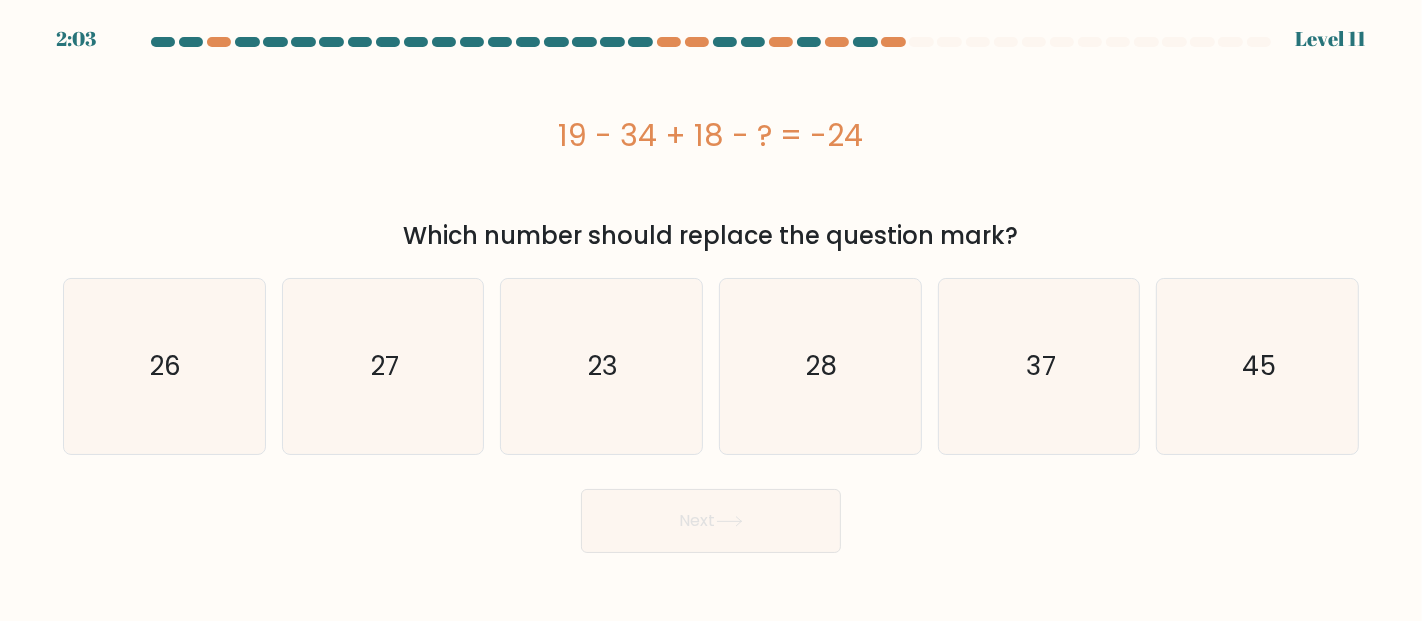 copy on "19 - 34 + 18 - ? = -24" 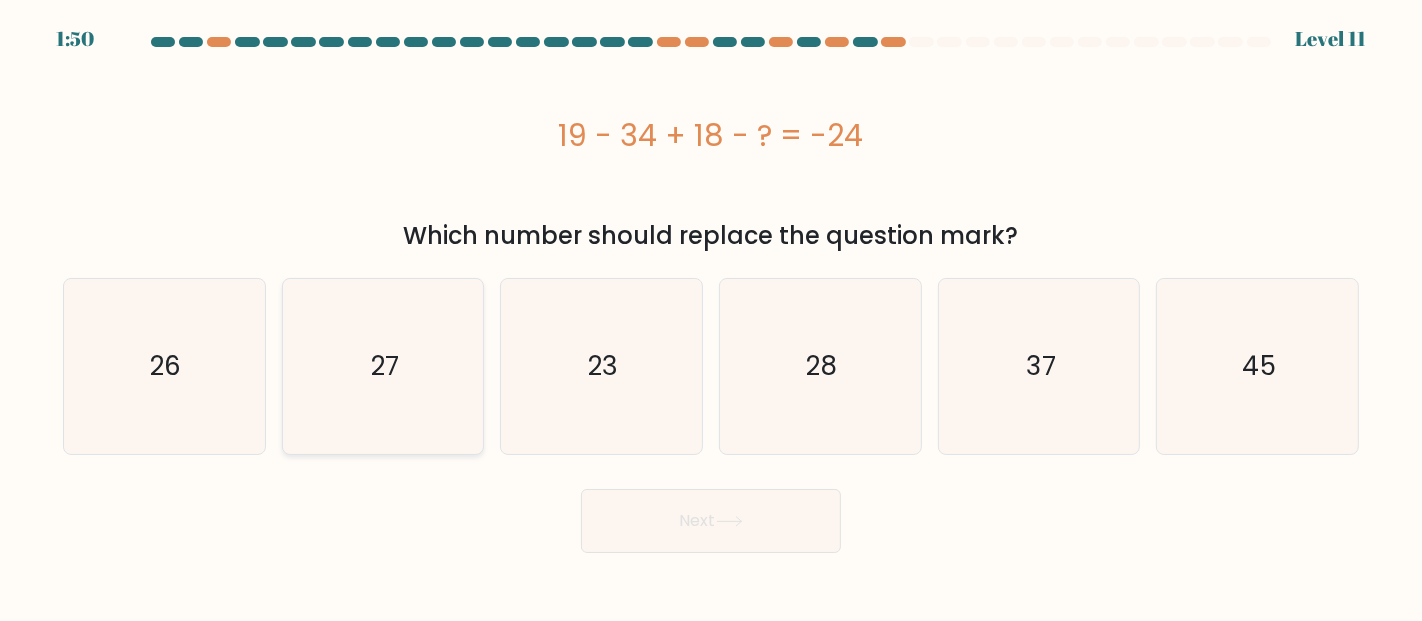 click on "27" 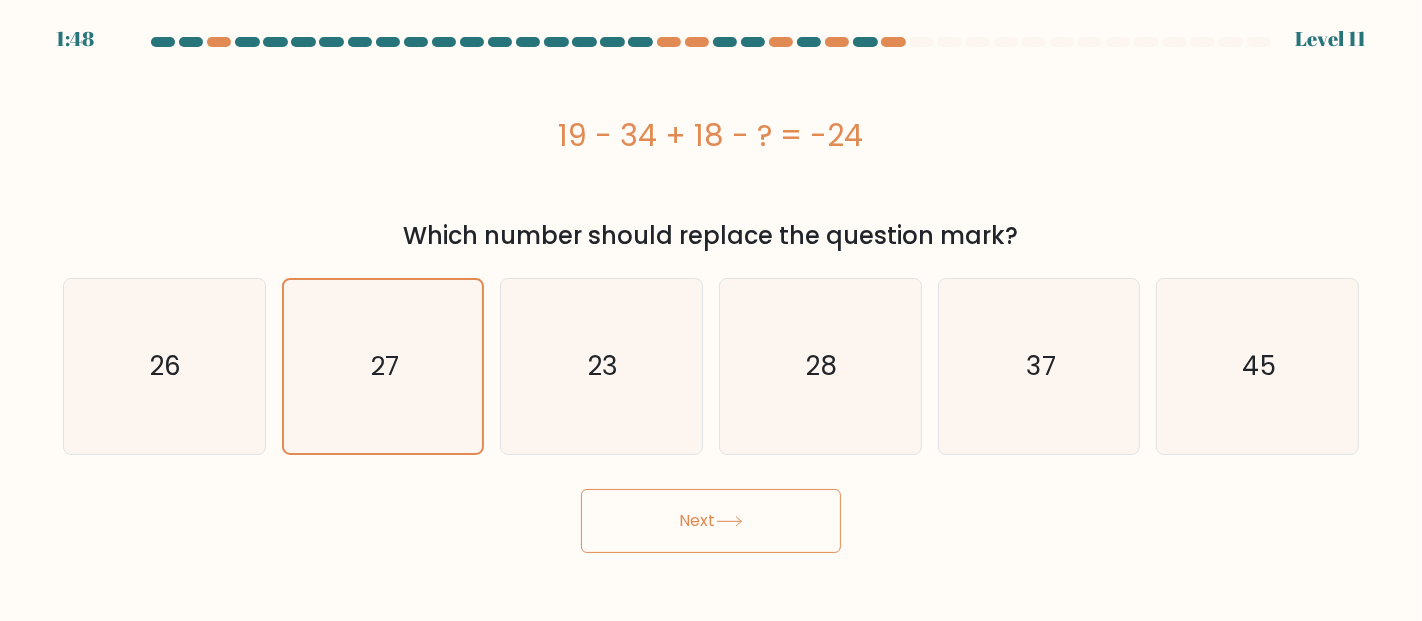 click on "Next" at bounding box center (711, 521) 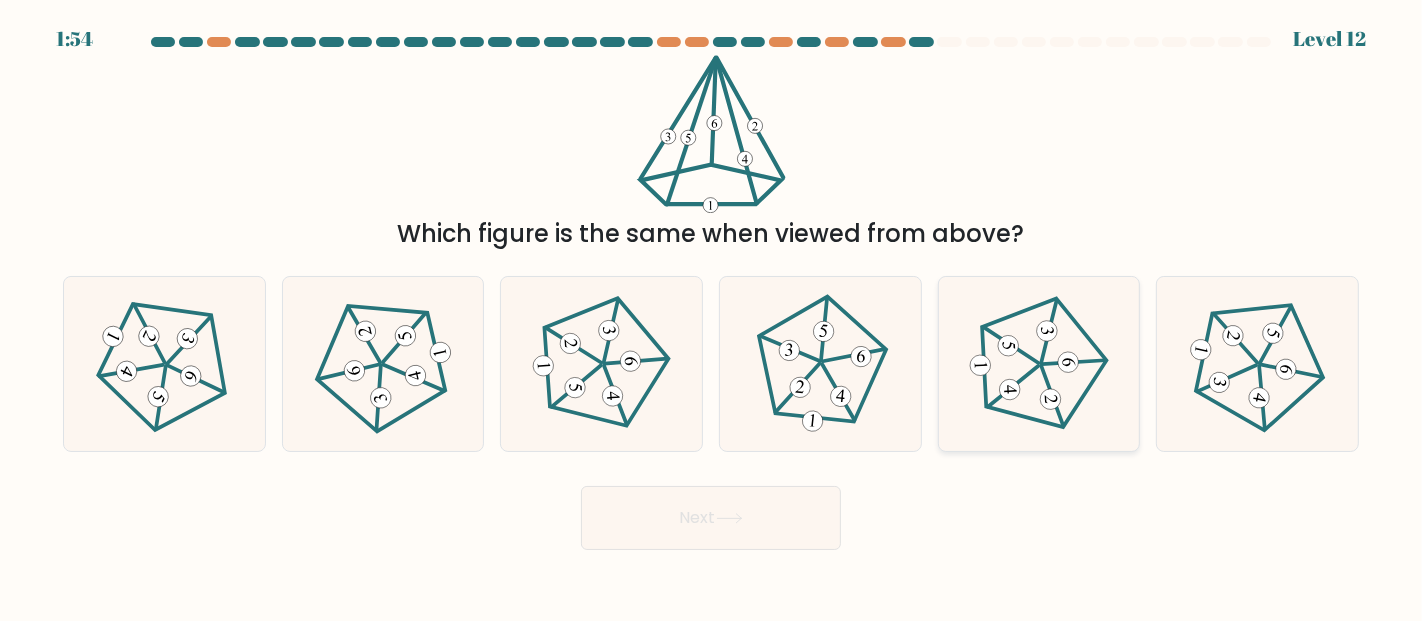 click 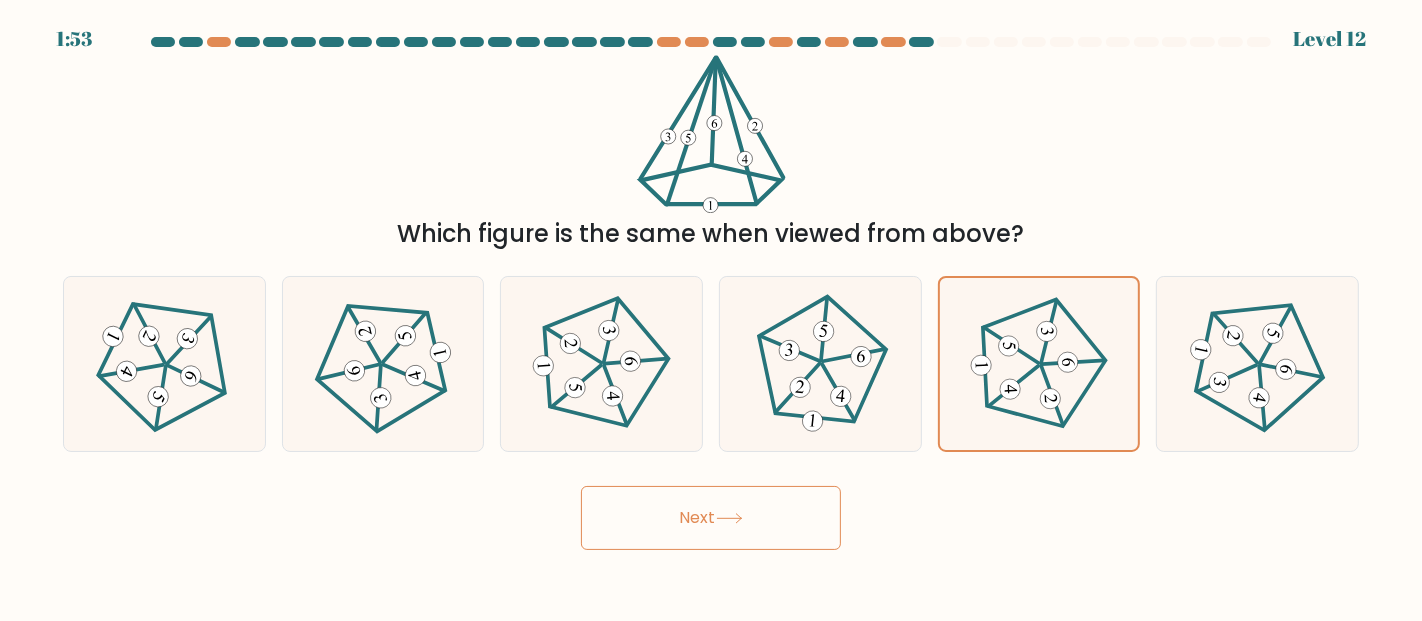 click on "Next" at bounding box center [711, 518] 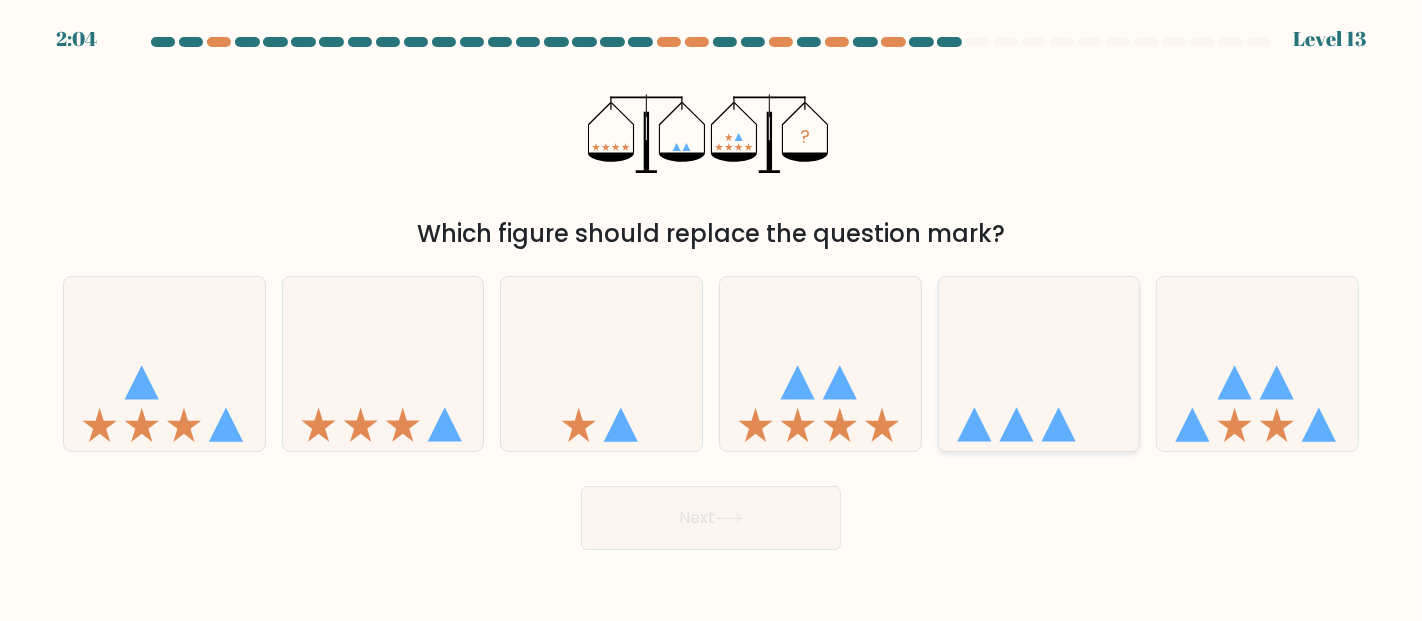 click 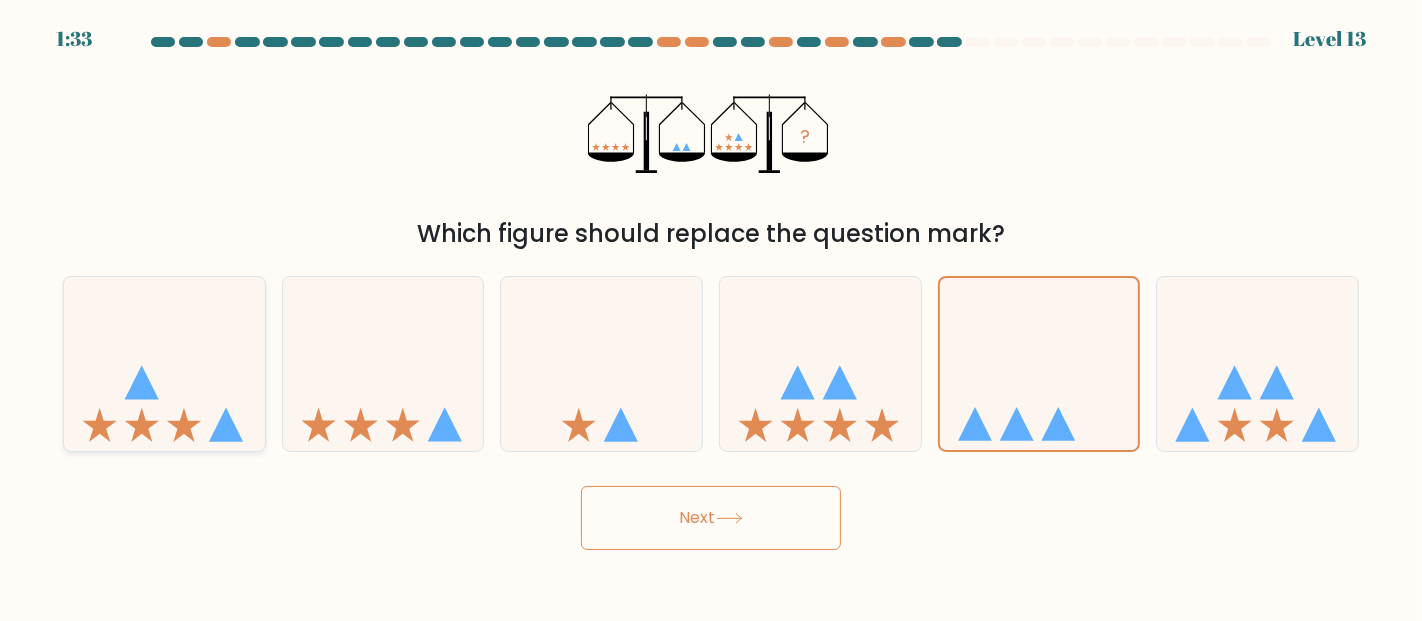 click 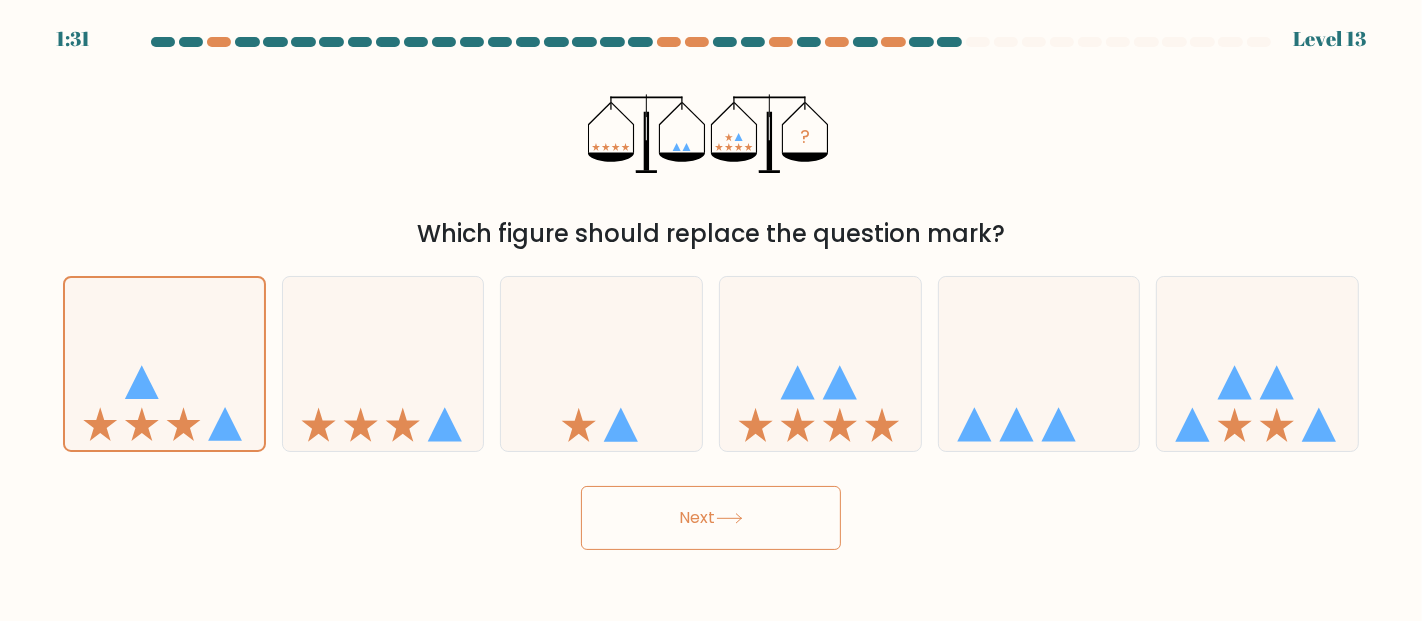 click on "Next" at bounding box center (711, 518) 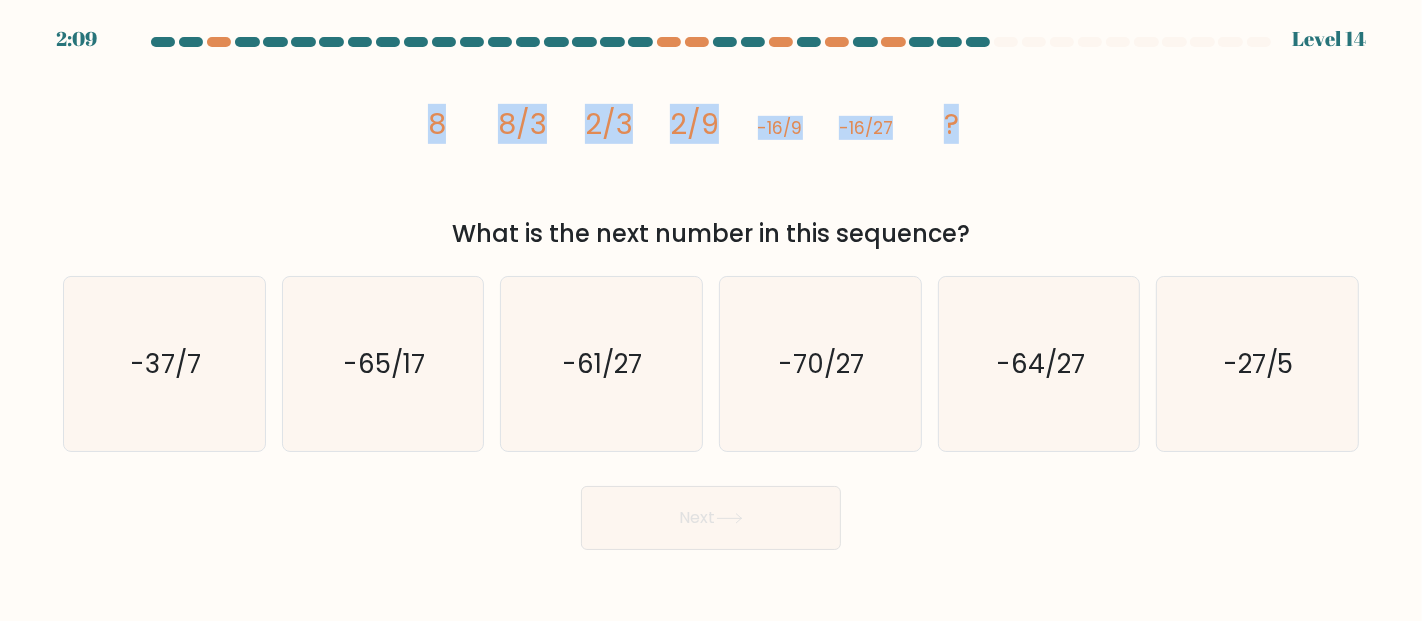drag, startPoint x: 417, startPoint y: 126, endPoint x: 985, endPoint y: 122, distance: 568.0141 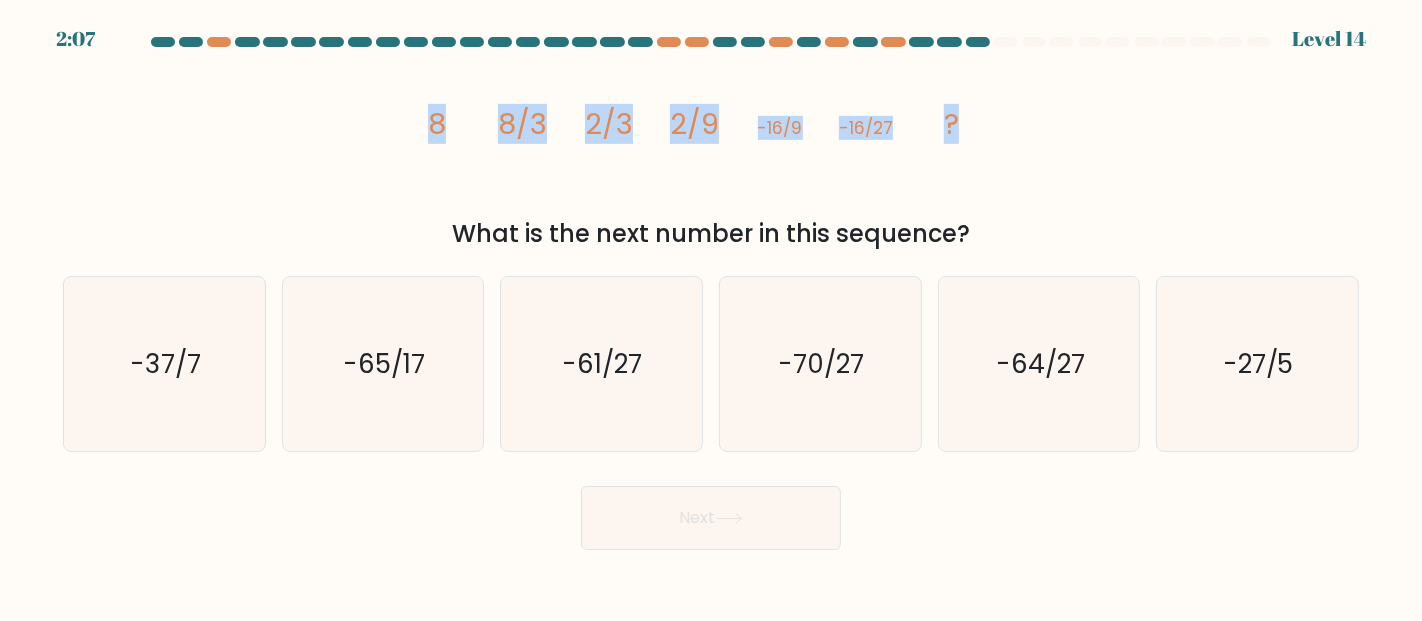 copy on "8
8/3
2/3
2/9
-16/9
-16/27
?" 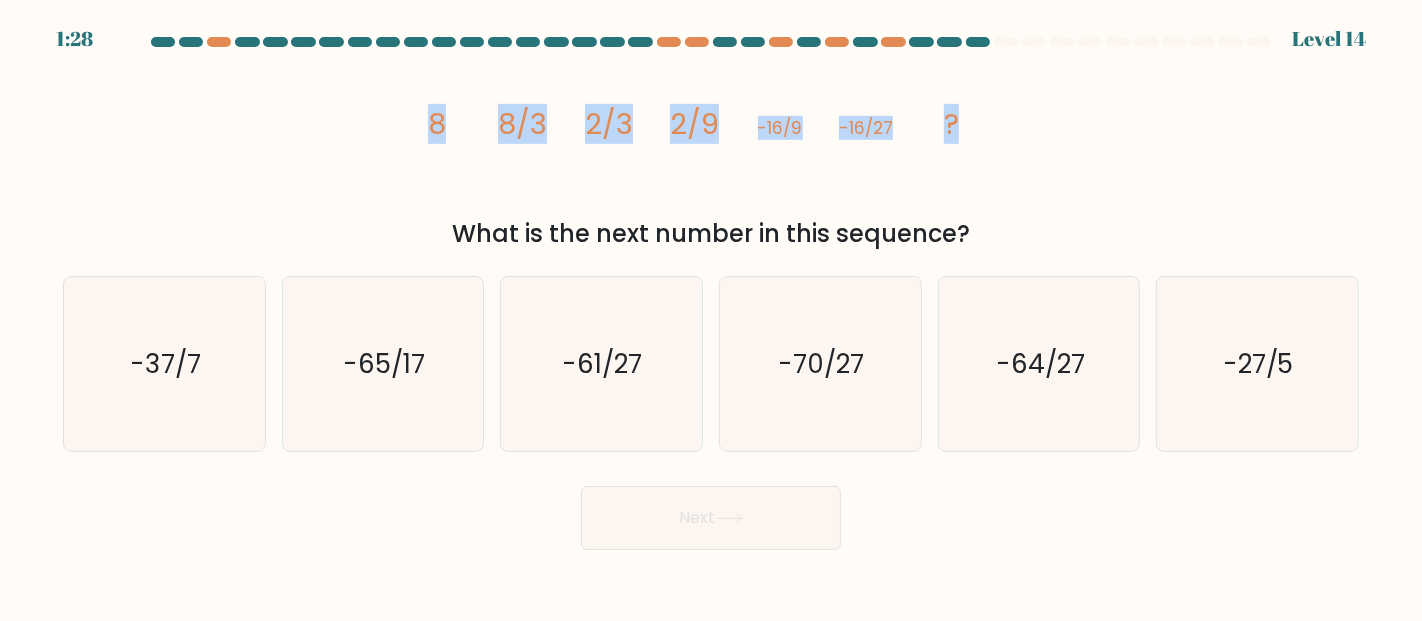 click on "image/svg+xml
8
8/3
2/3
2/9
-16/9
-16/27
?
What is the next number in this sequence?" at bounding box center (711, 153) 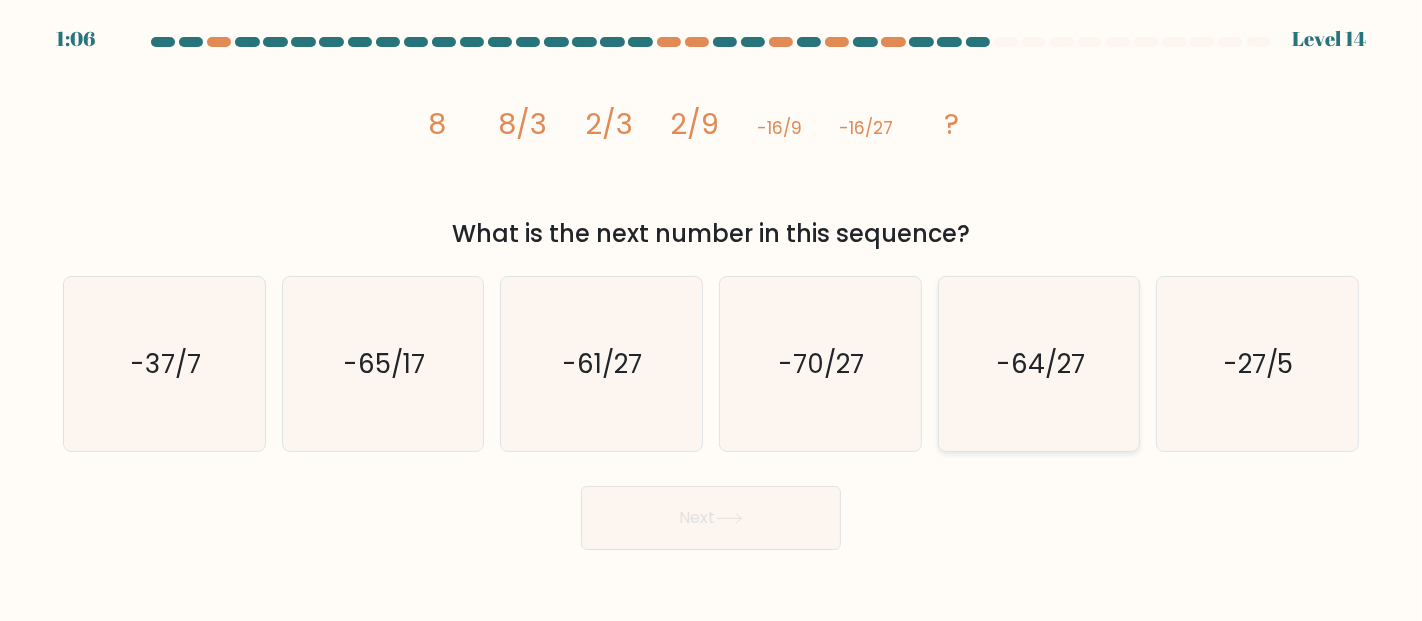 click on "-64/27" 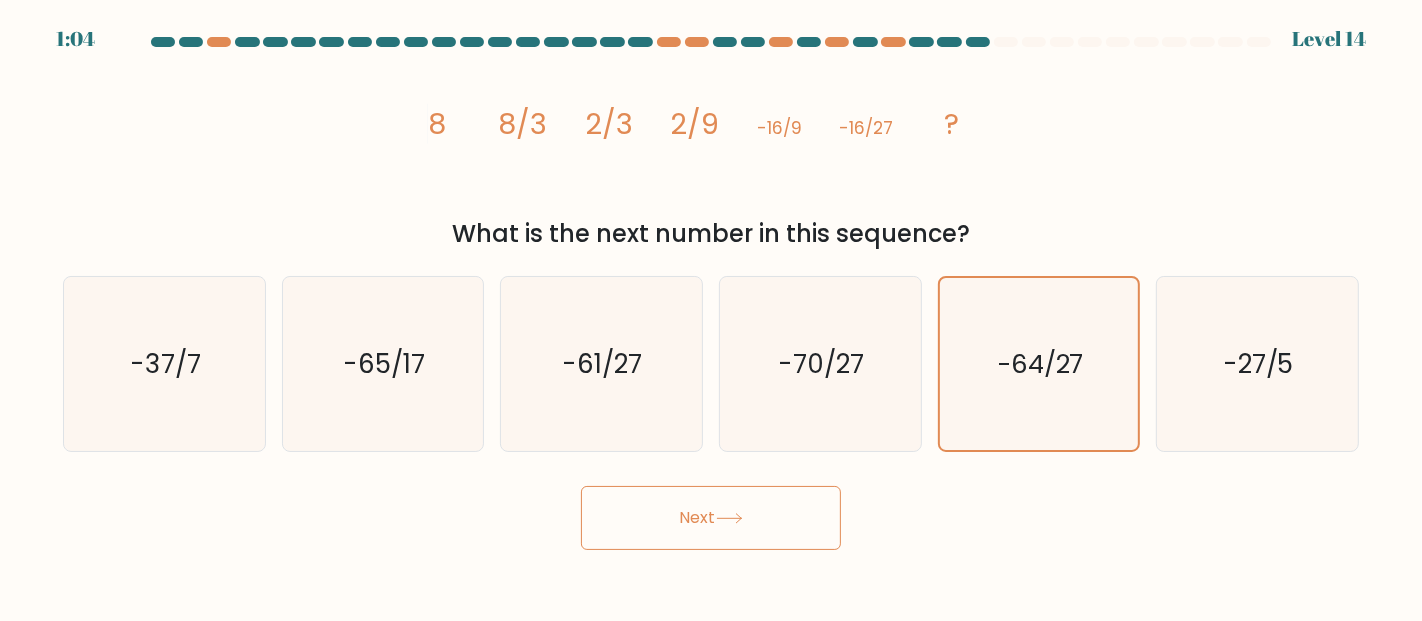 click on "Next" at bounding box center (711, 518) 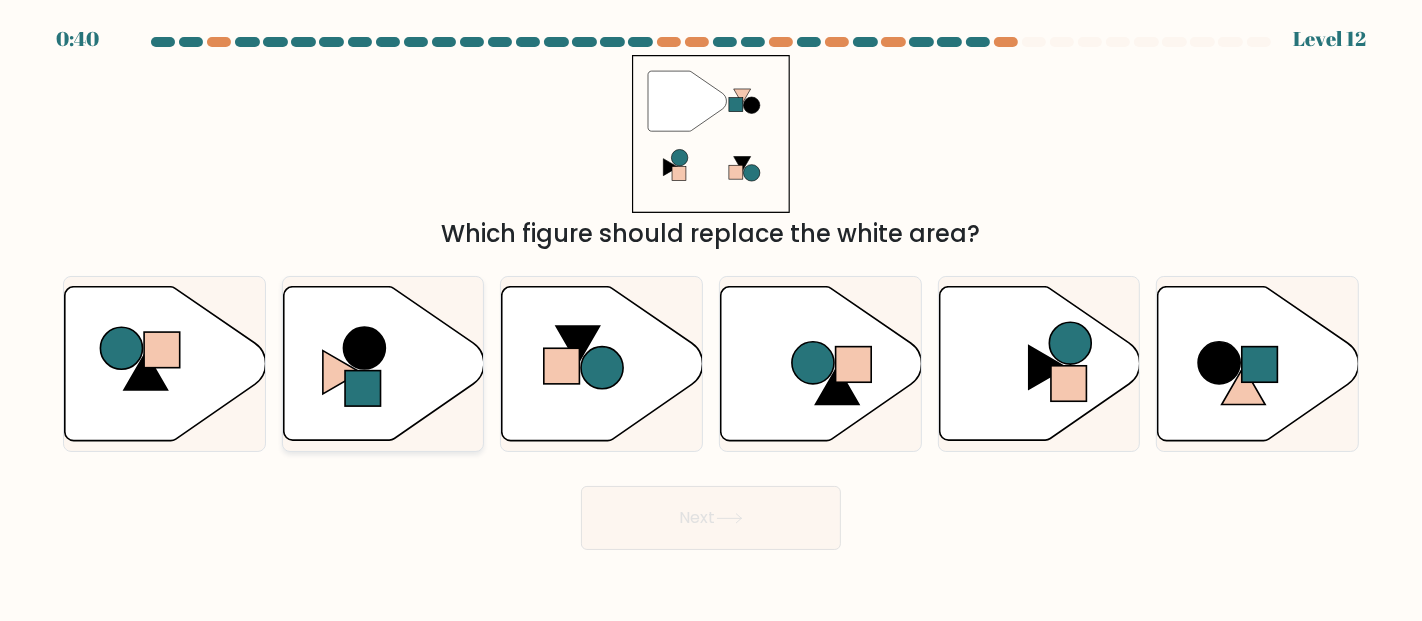 click 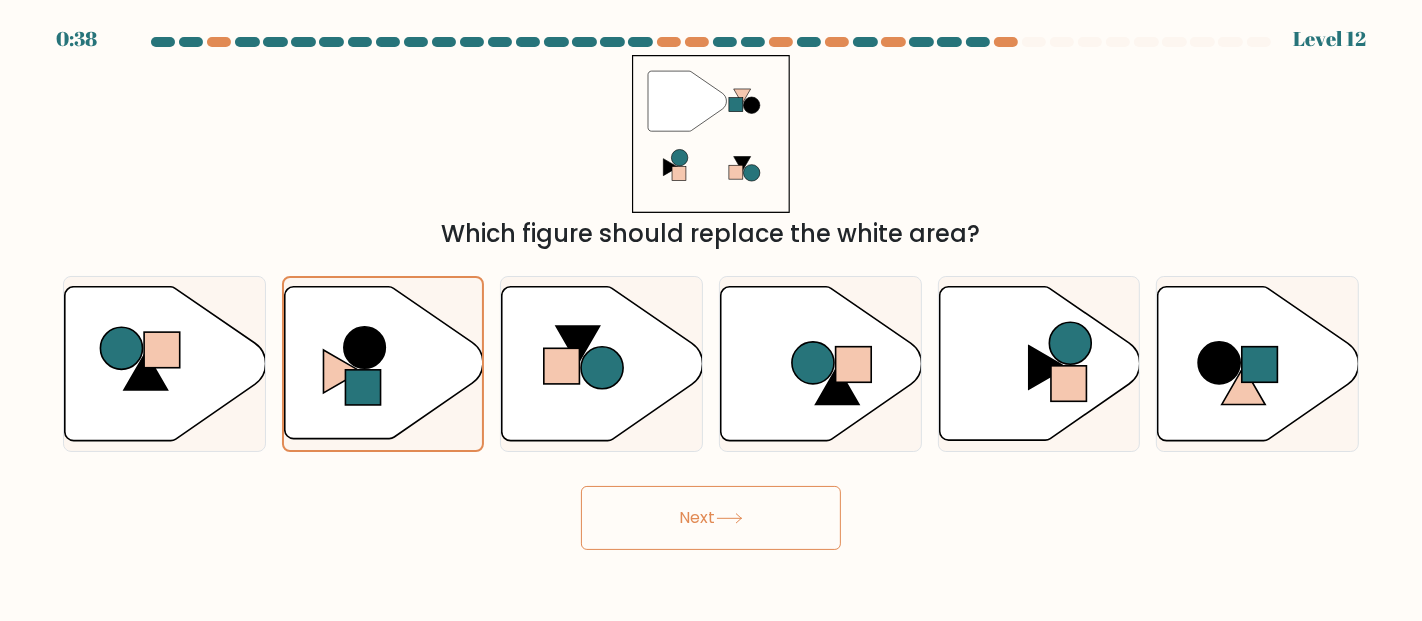 click on "Next" at bounding box center (711, 518) 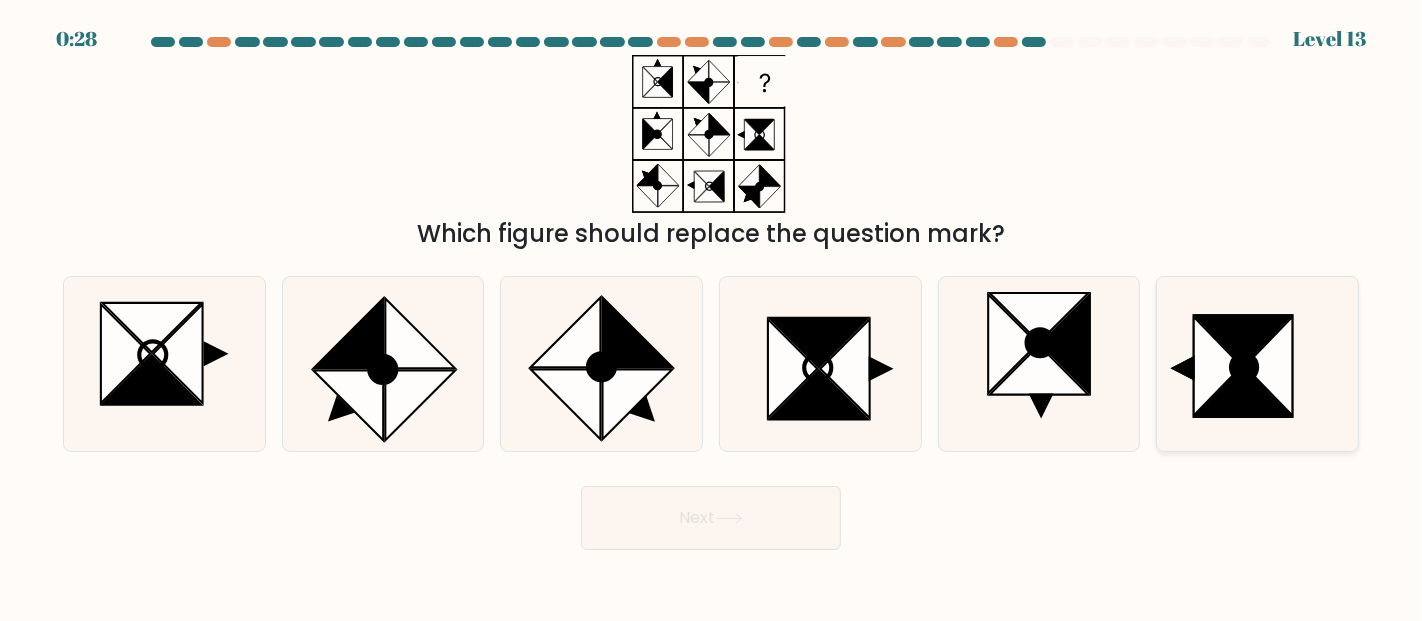 click 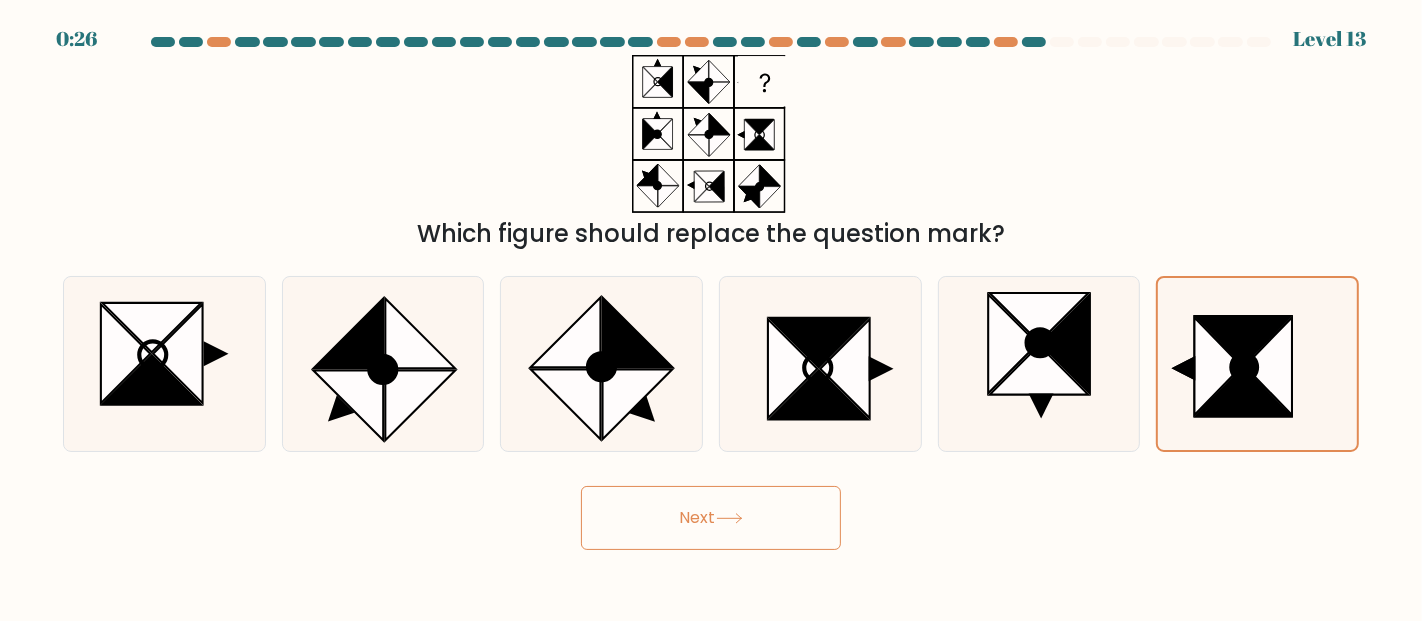 click on "Next" at bounding box center (711, 518) 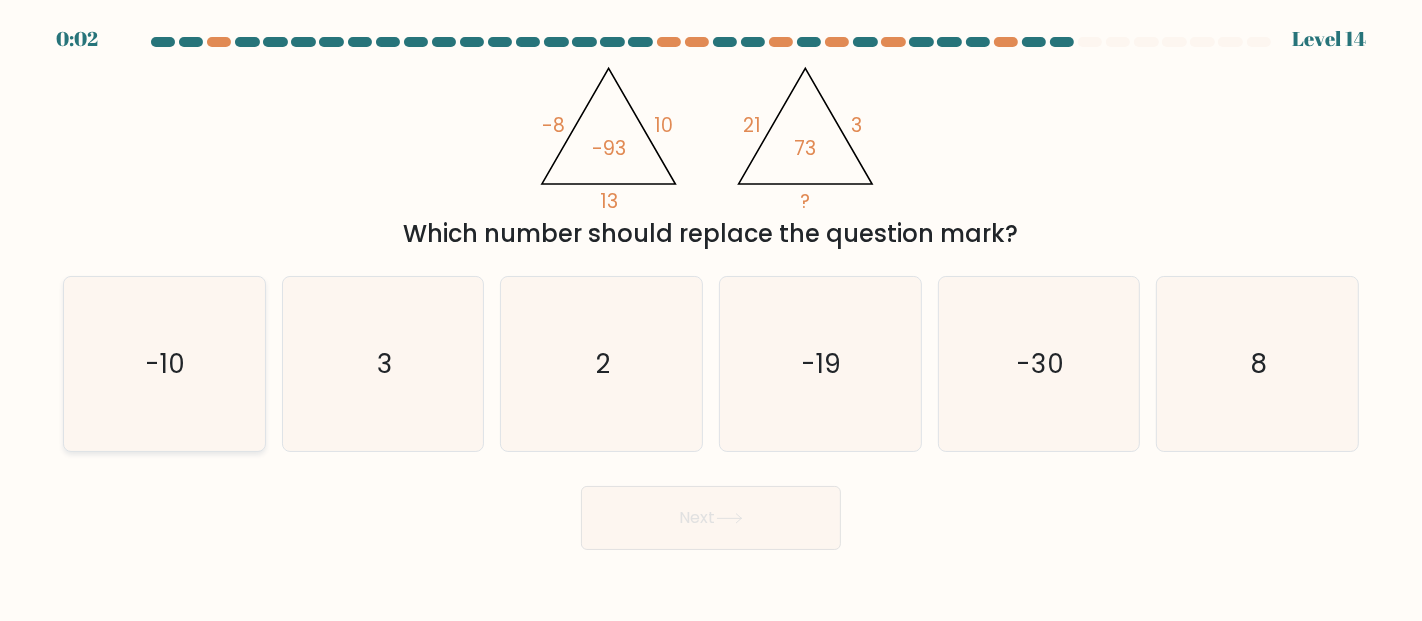 click on "-10" 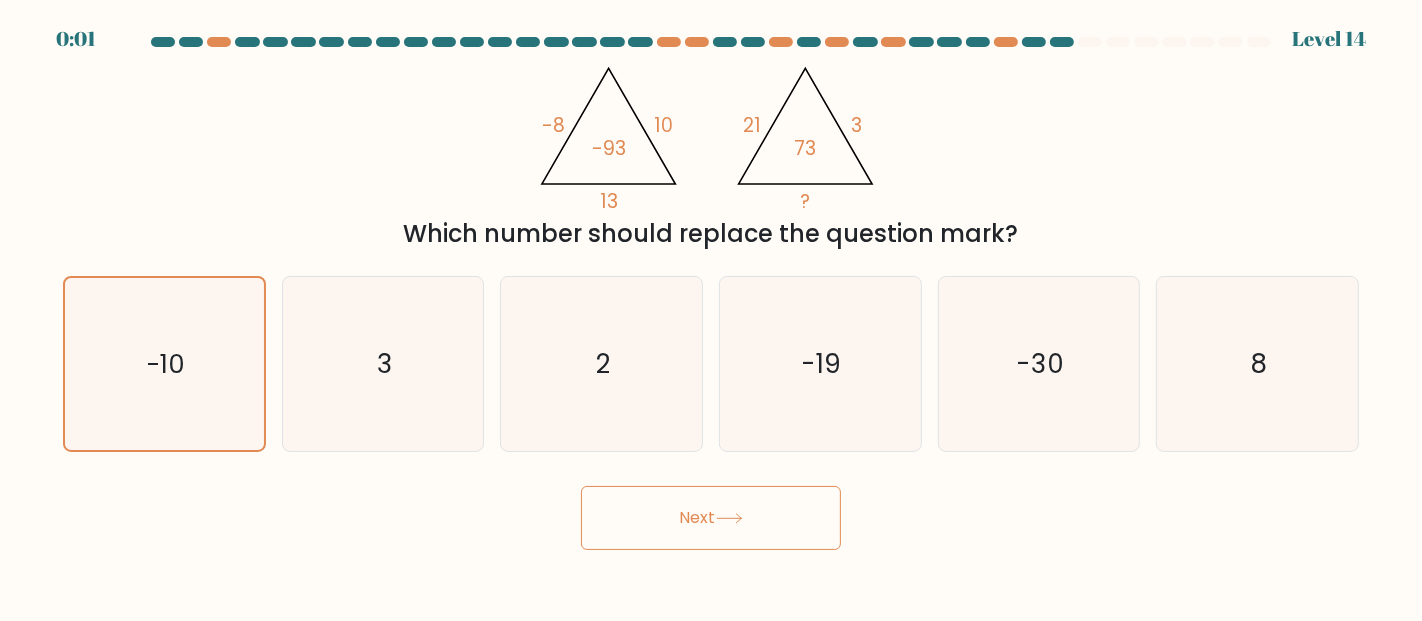 click 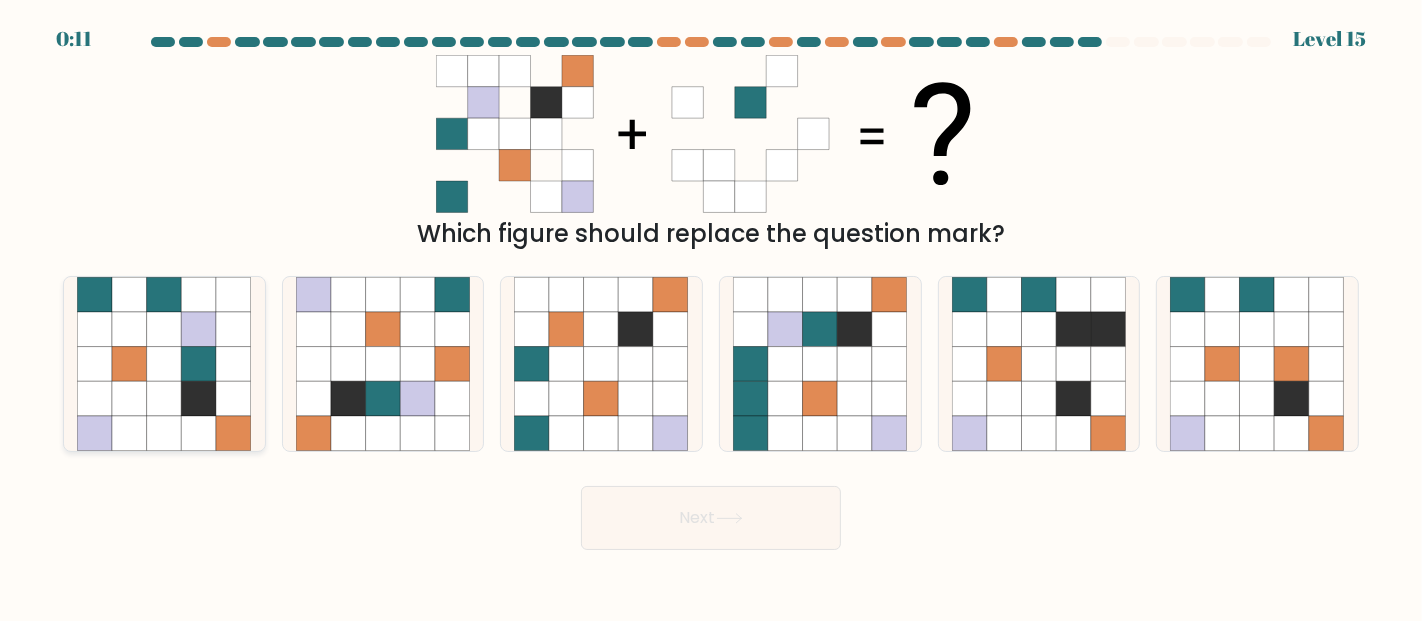 click 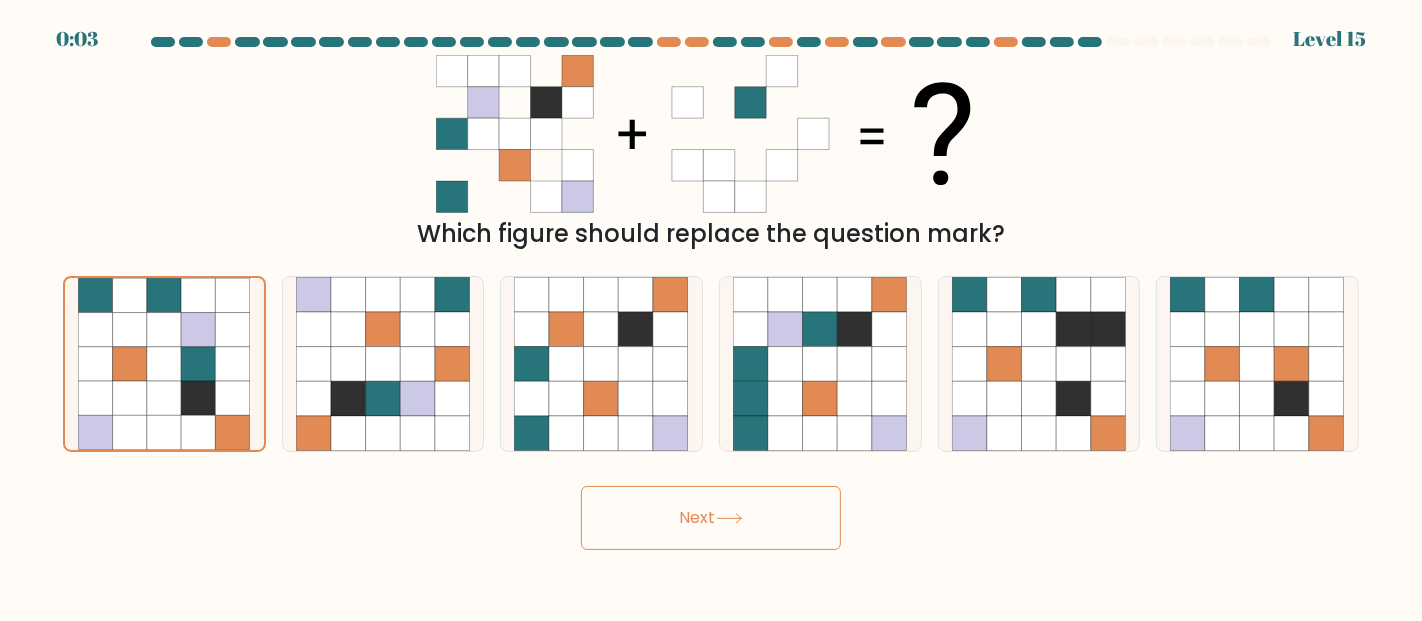click on "Next" at bounding box center (711, 518) 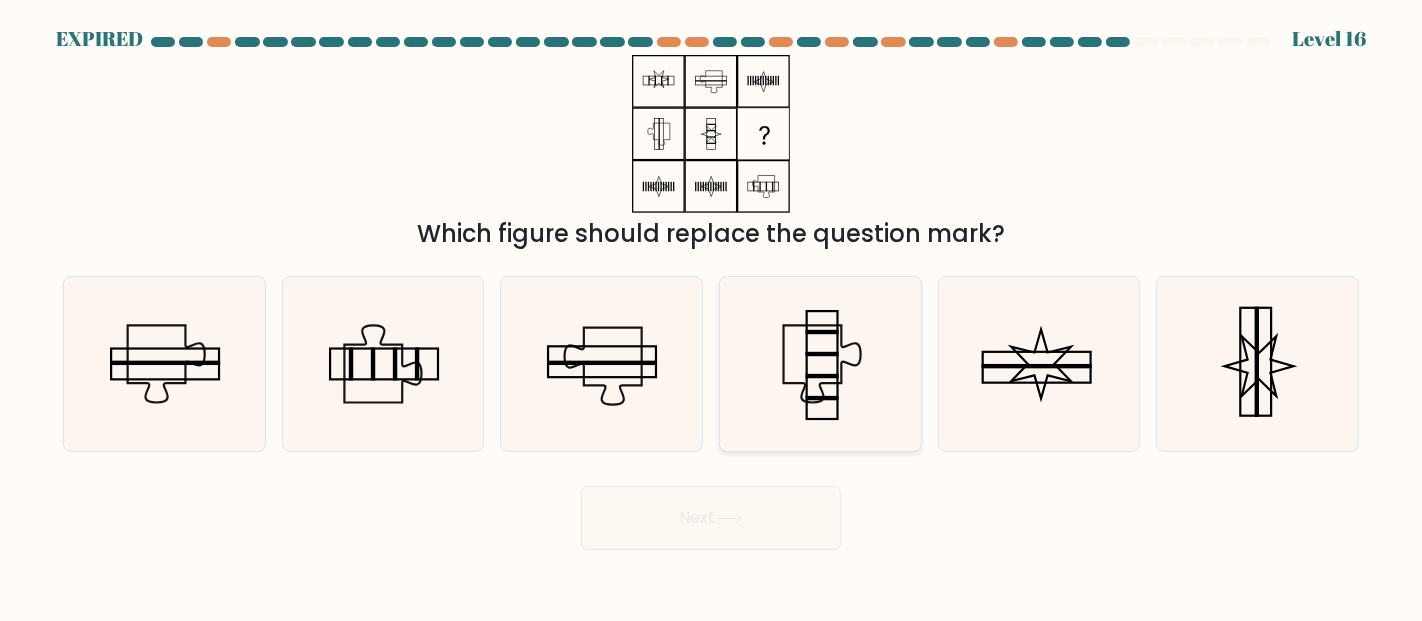 click 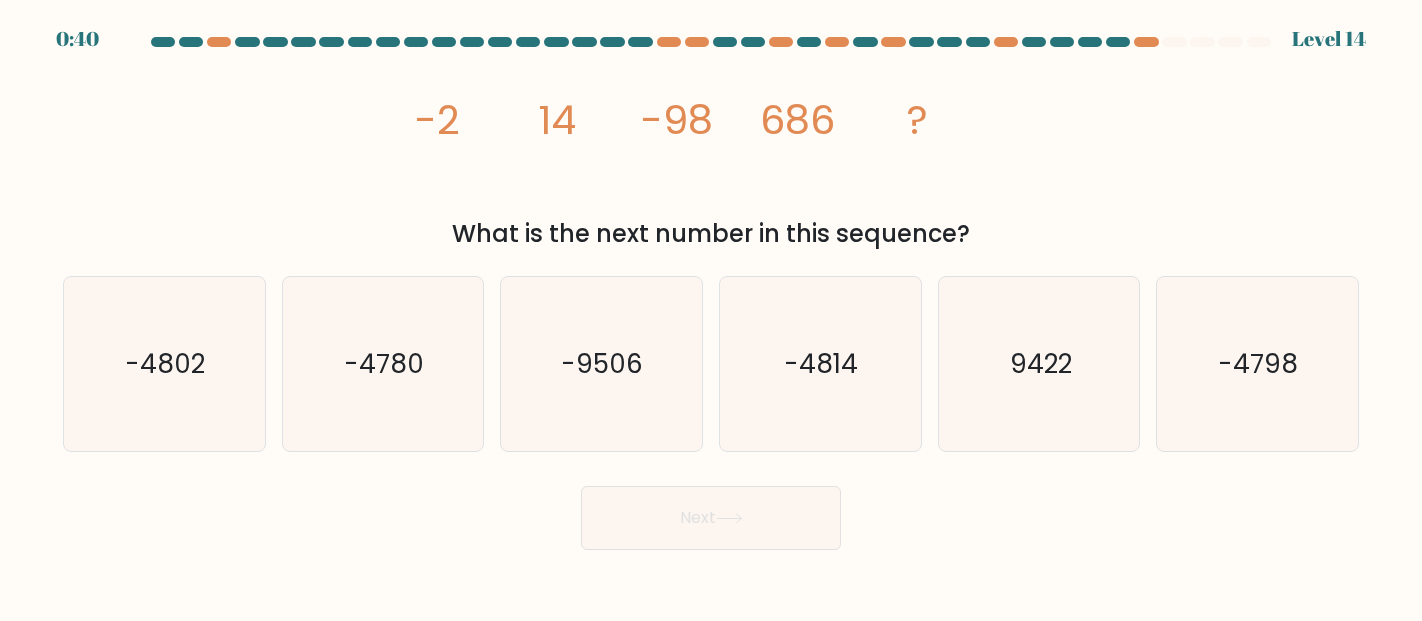 scroll, scrollTop: 0, scrollLeft: 0, axis: both 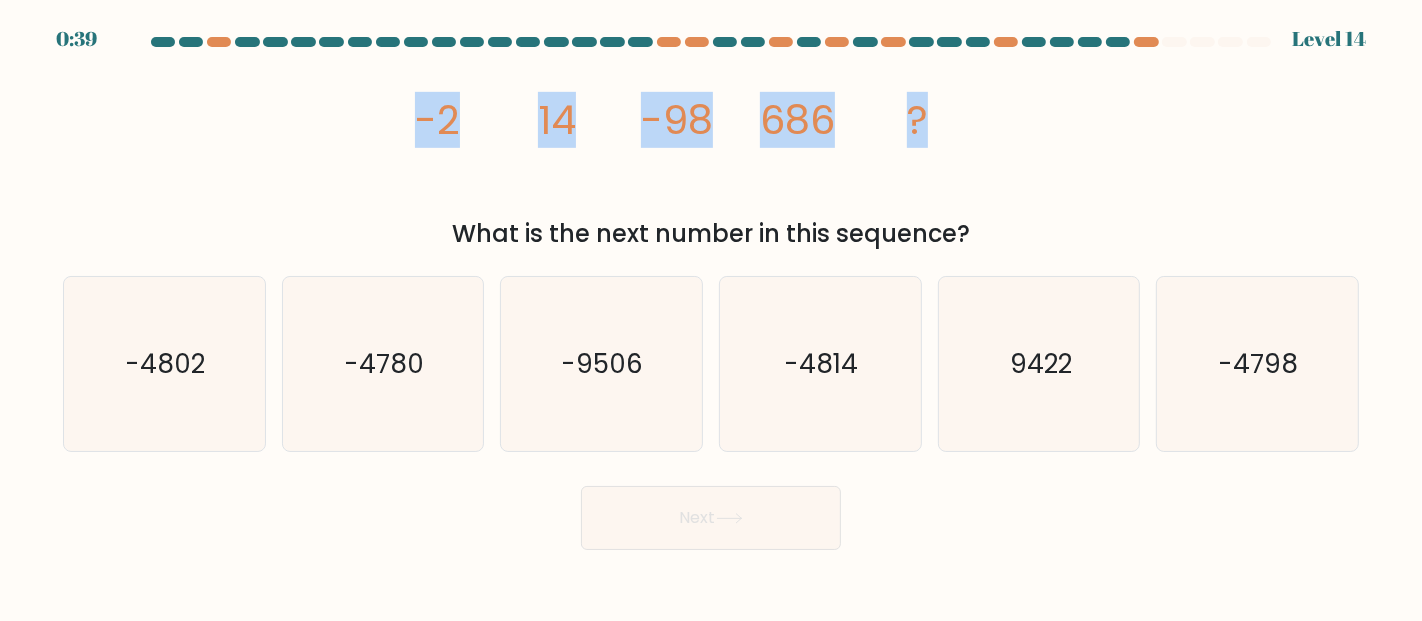 click on "image/svg+xml
-2
14
-98
686
?" 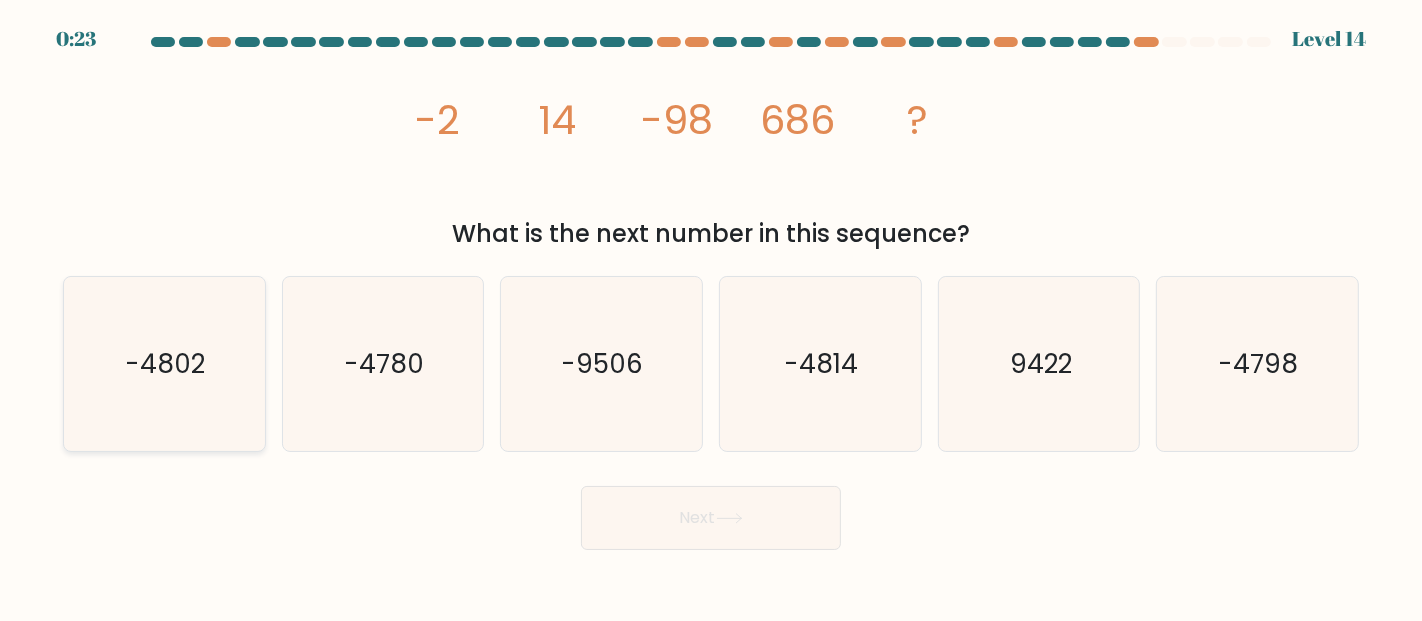 click on "-4802" 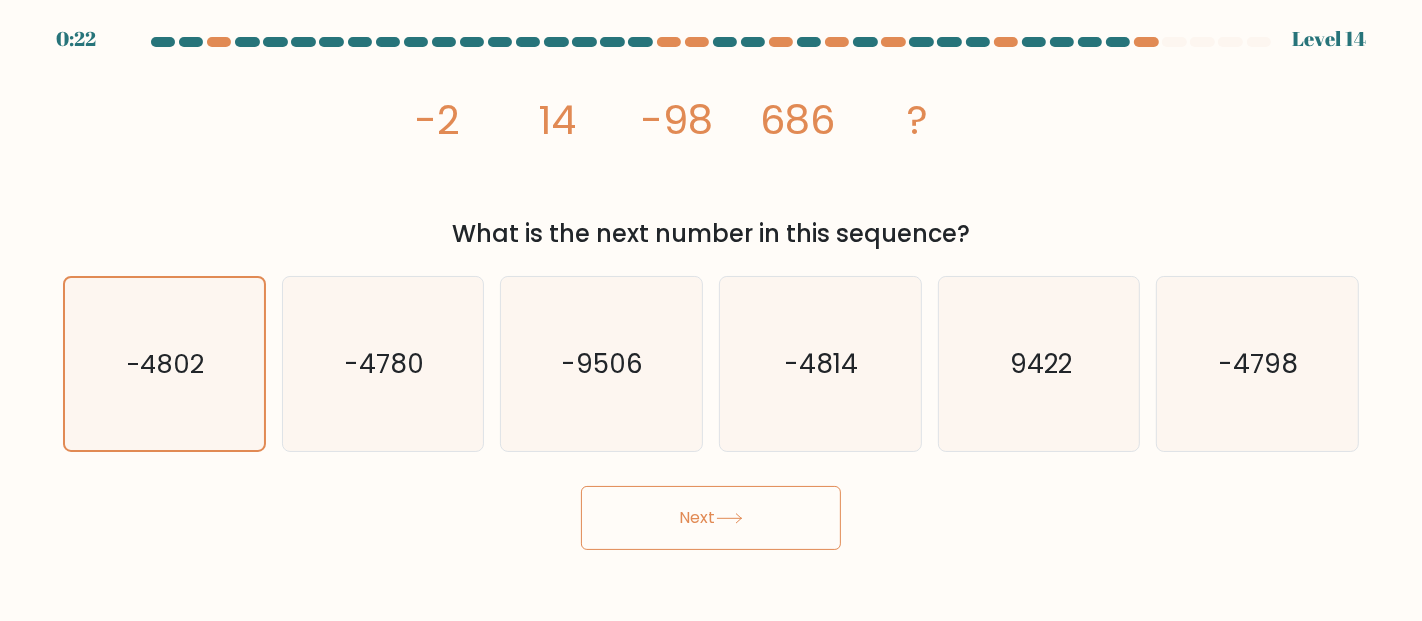 click 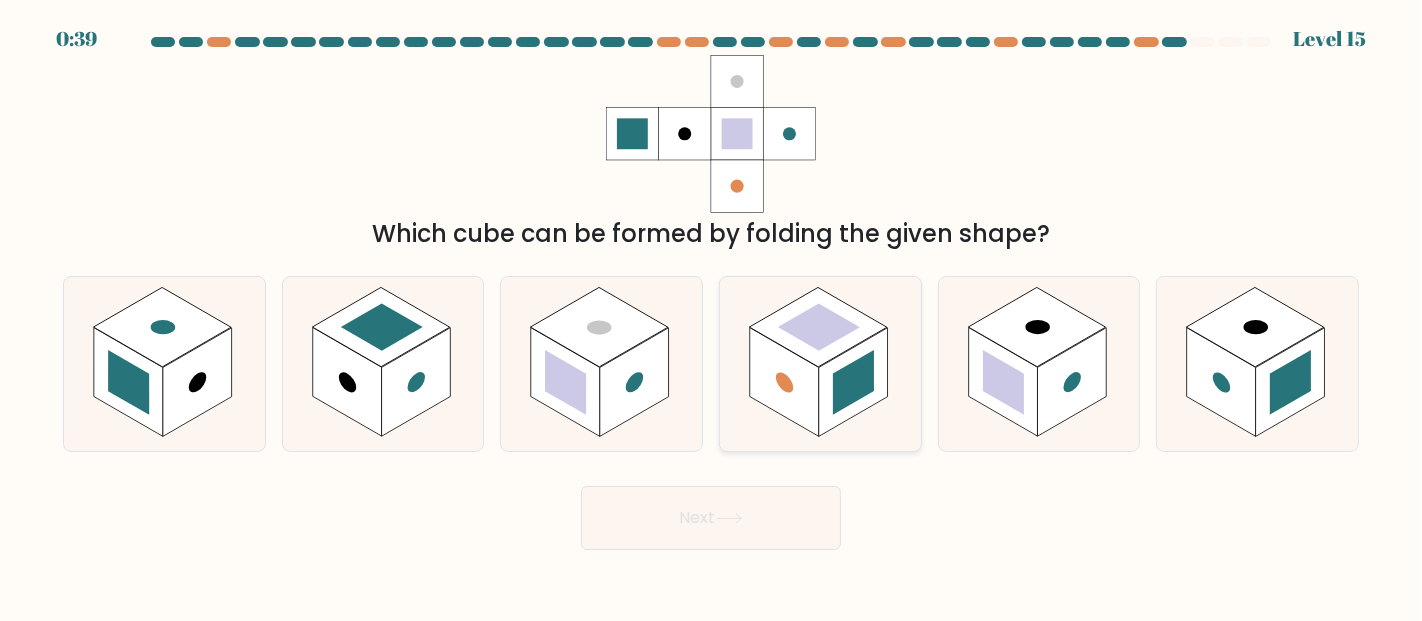 click 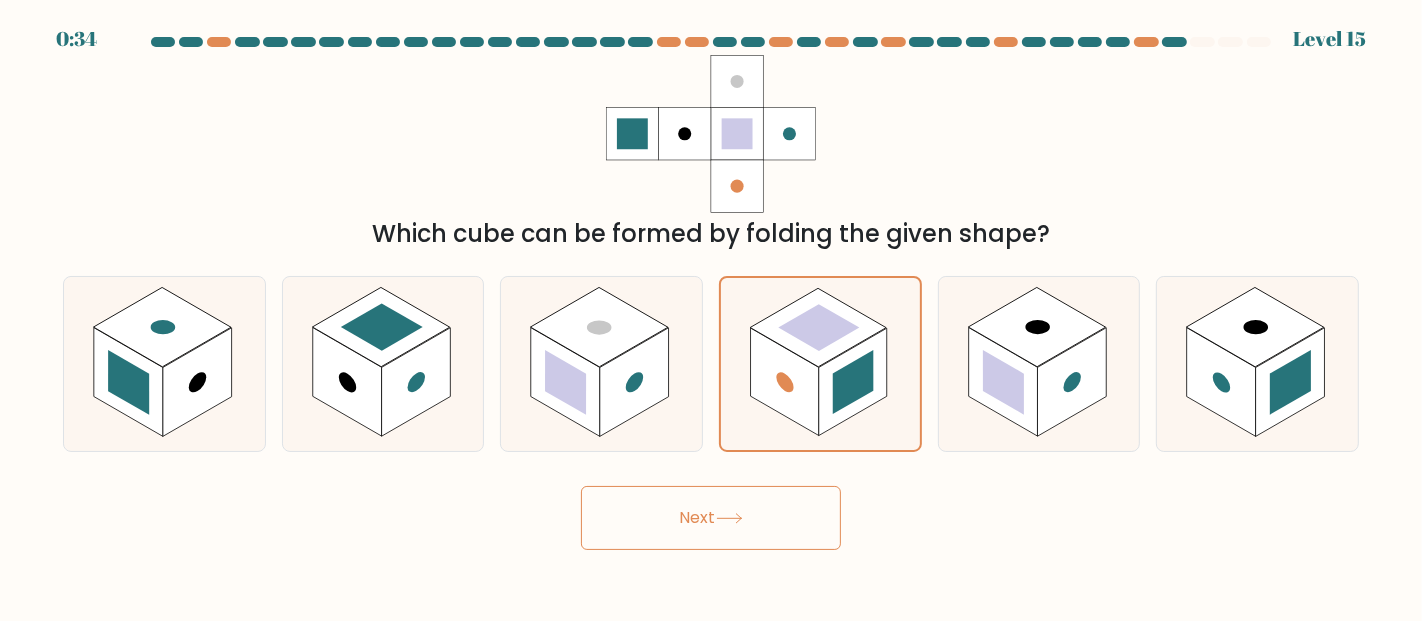 click on "Next" at bounding box center [711, 518] 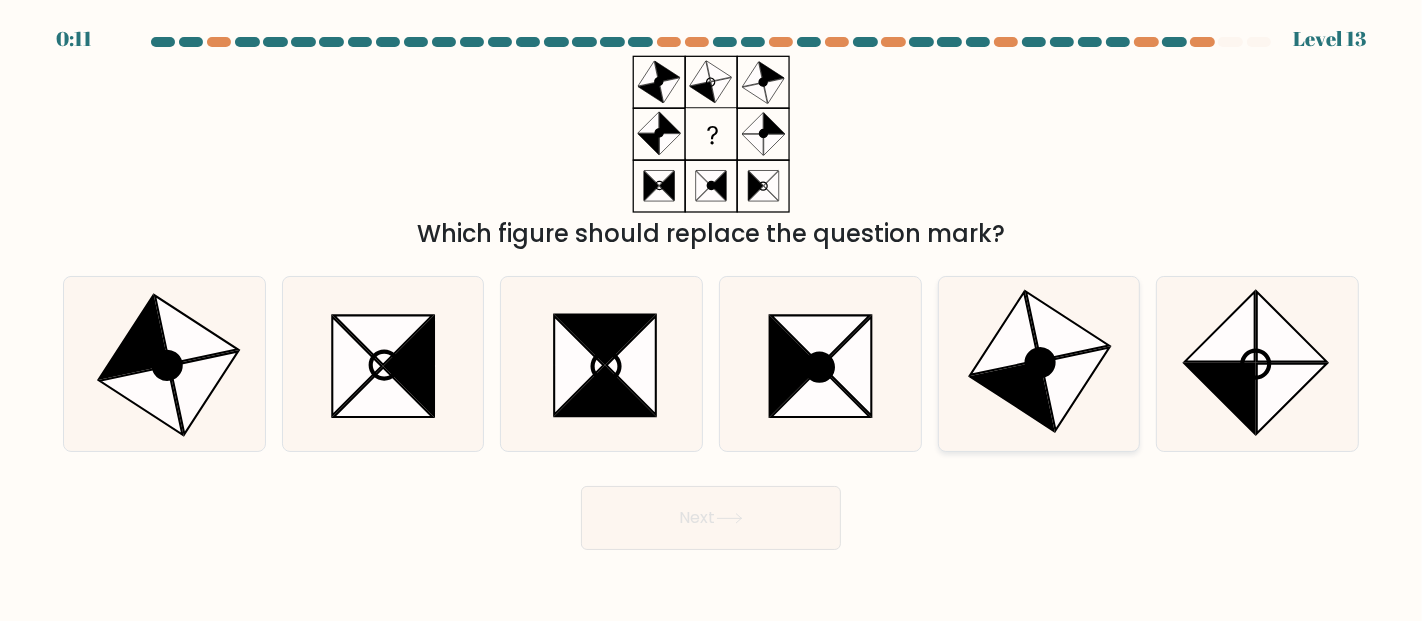click 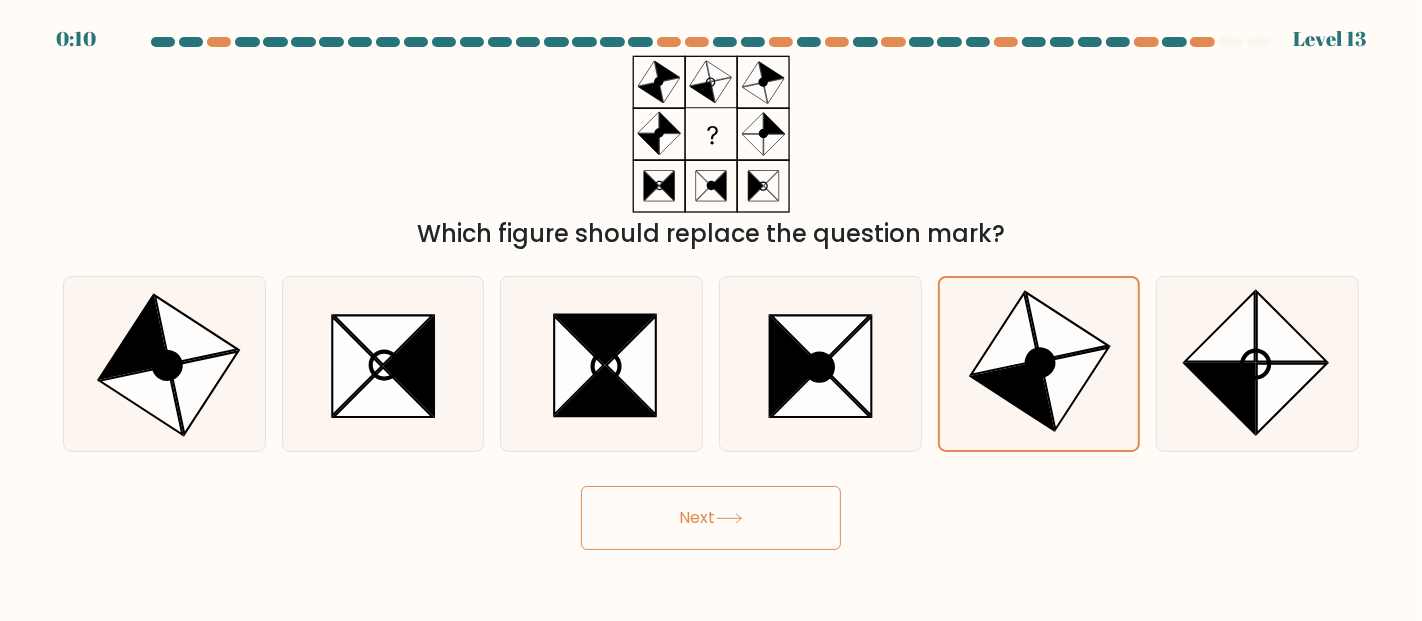 click on "Next" at bounding box center [711, 518] 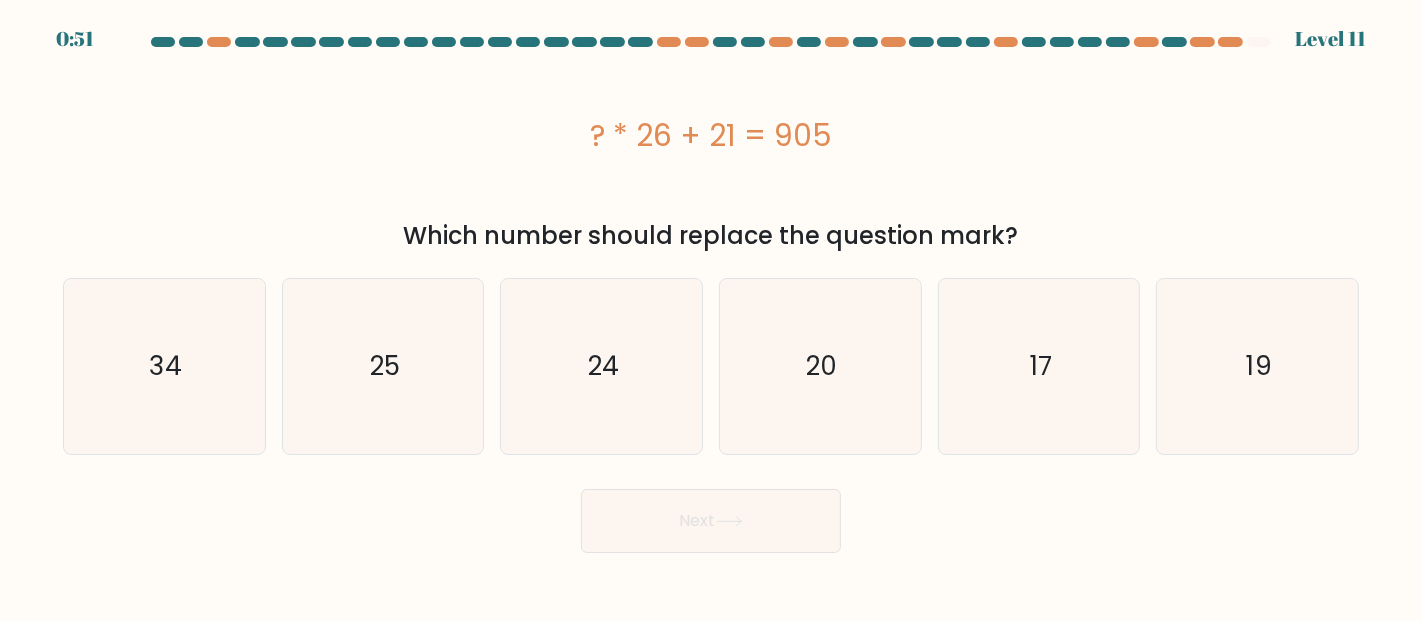 drag, startPoint x: 578, startPoint y: 141, endPoint x: 877, endPoint y: 170, distance: 300.40308 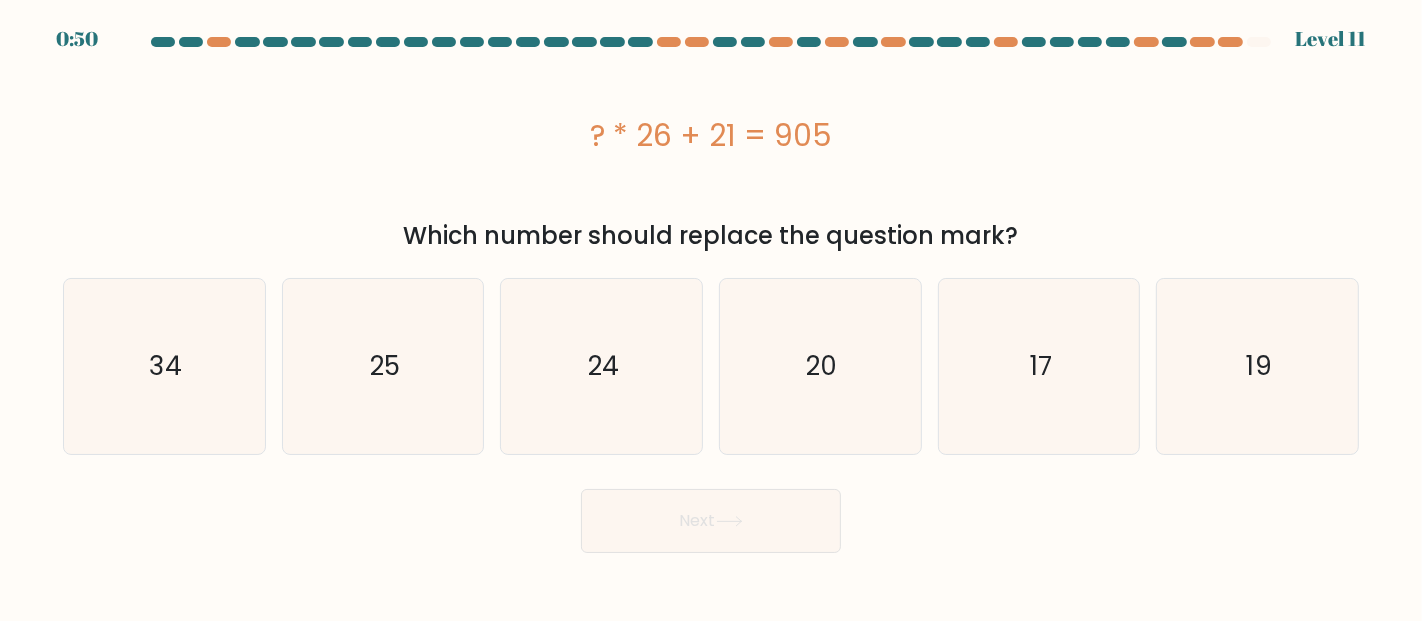 copy on "? * 26 + 21 = 905" 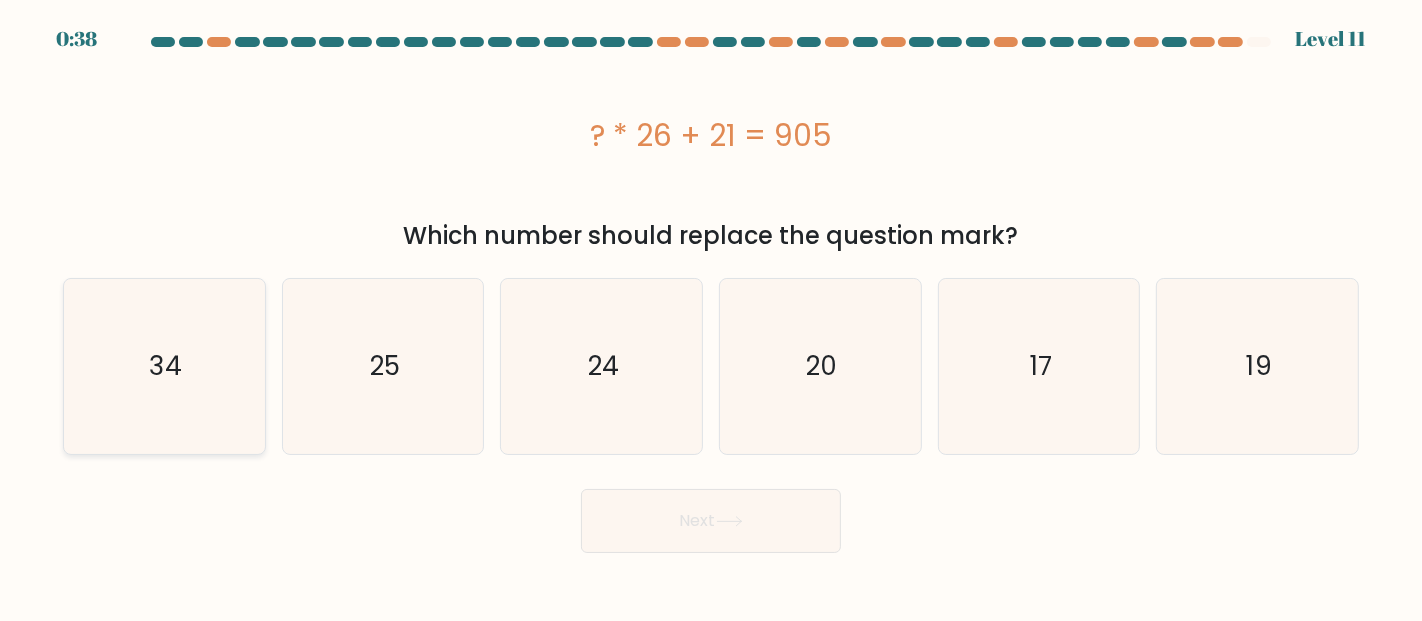 click on "34" 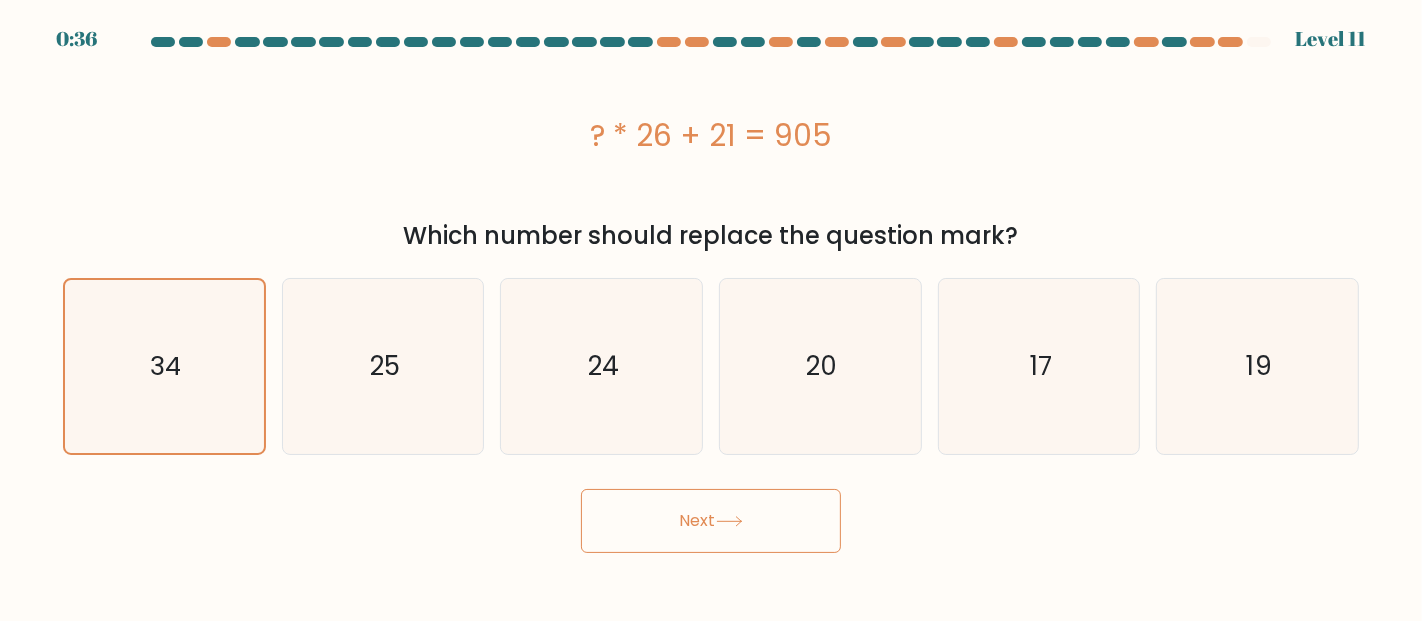 click on "Next" at bounding box center [711, 521] 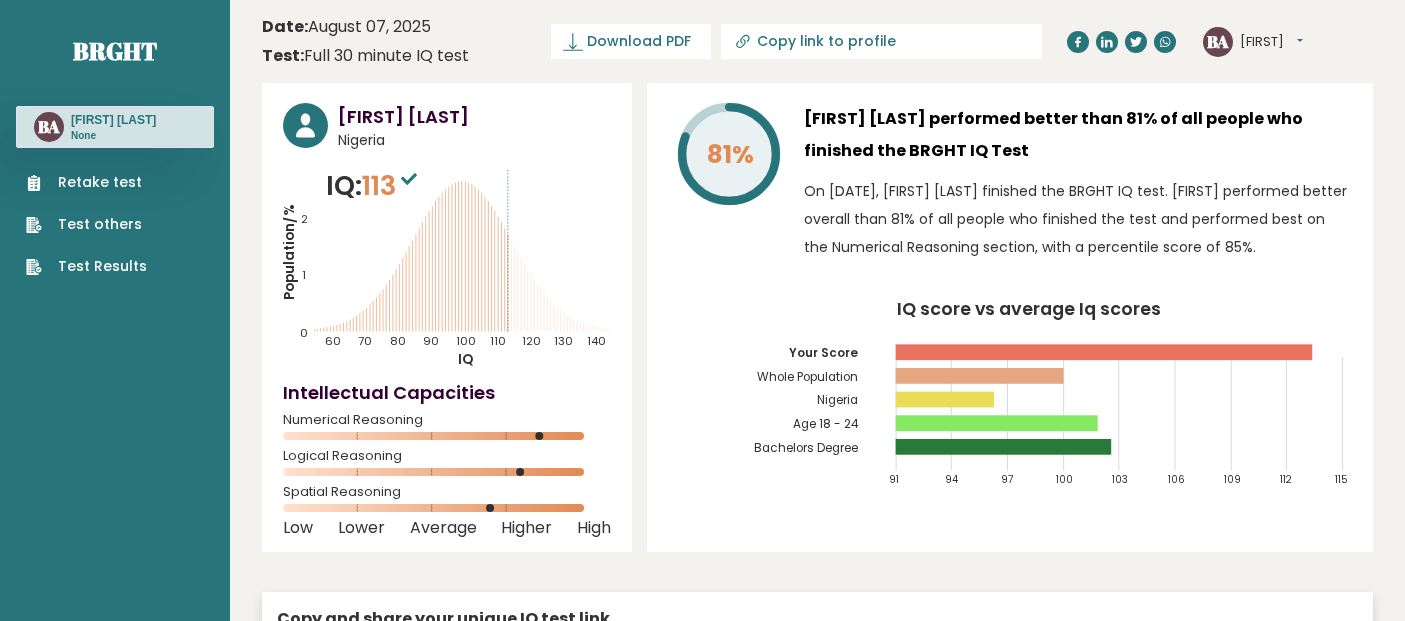 scroll, scrollTop: 0, scrollLeft: 0, axis: both 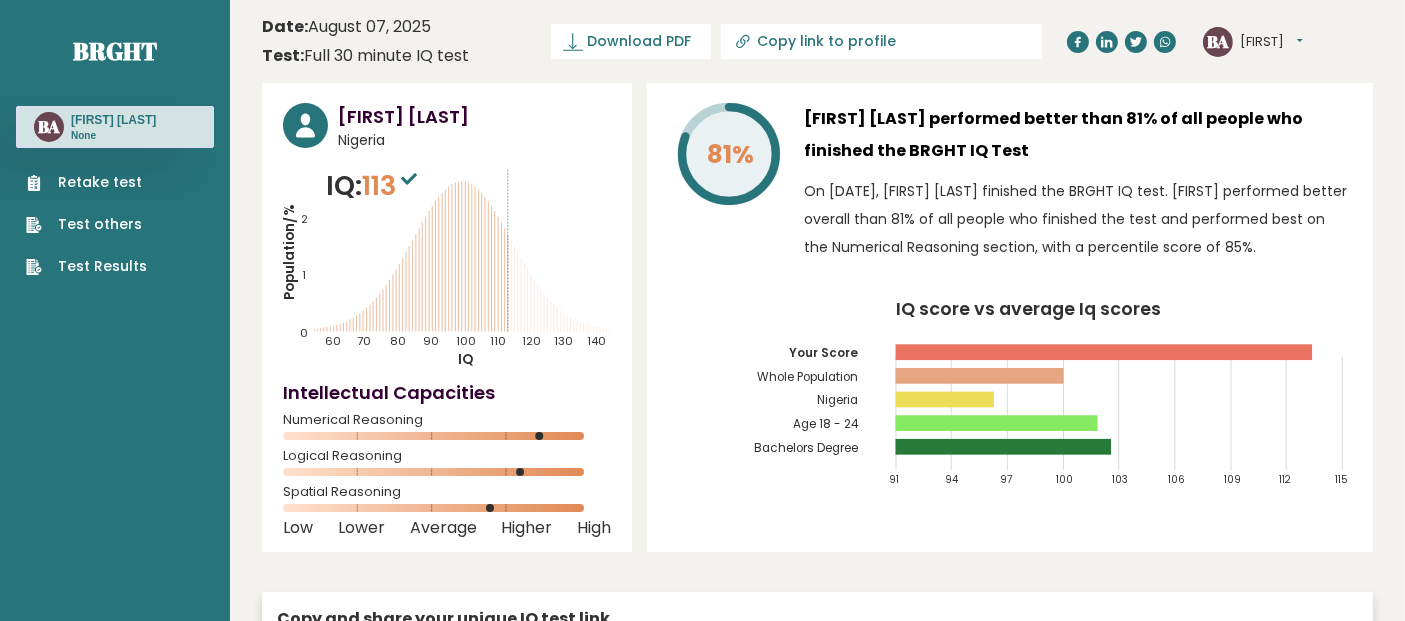click 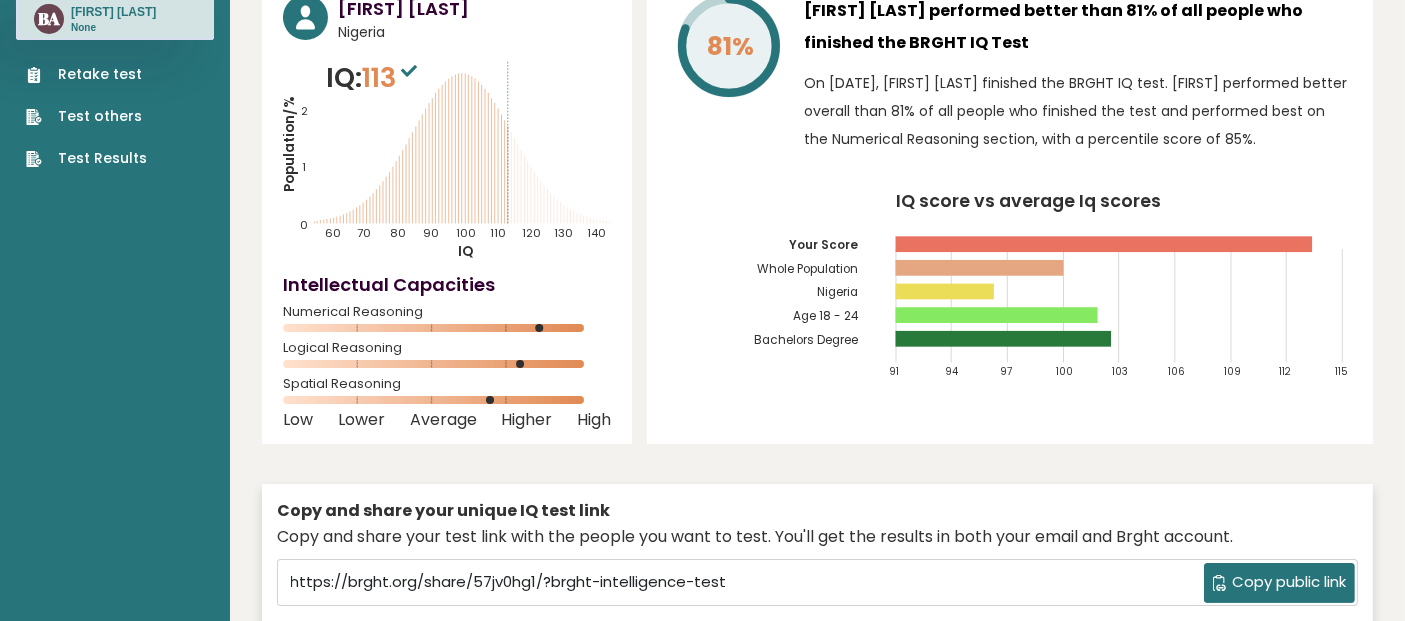 scroll, scrollTop: 0, scrollLeft: 0, axis: both 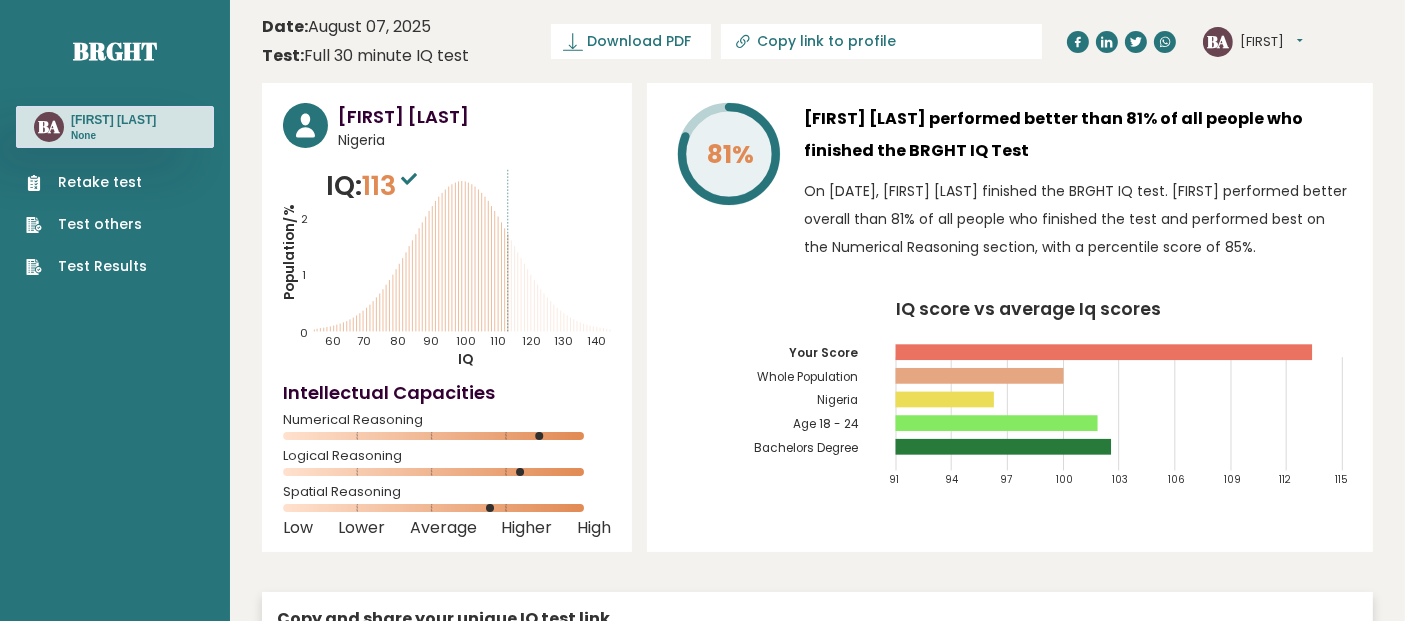 click on "Date:  [DATE]
Test:   Full 30 minute IQ test
Download PDF
Downloading...
Downloading
✓ Your PDF is downloaded...
Copy link to profile
BA
[FIRST]
Dashboard
Profile
Settings
Logout
[FIRST] [LAST]
[COUNTRY]
IQ:  113
Population/%
IQ
0
1" at bounding box center [817, 2947] 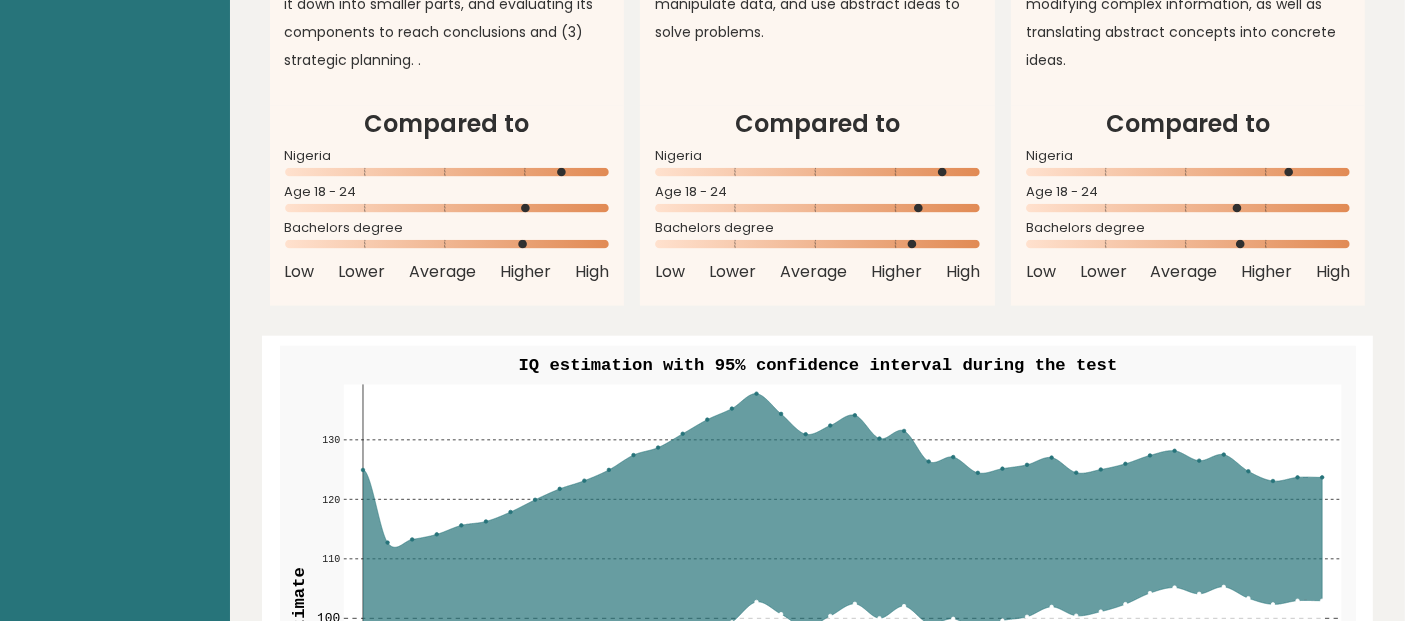 scroll, scrollTop: 2014, scrollLeft: 0, axis: vertical 